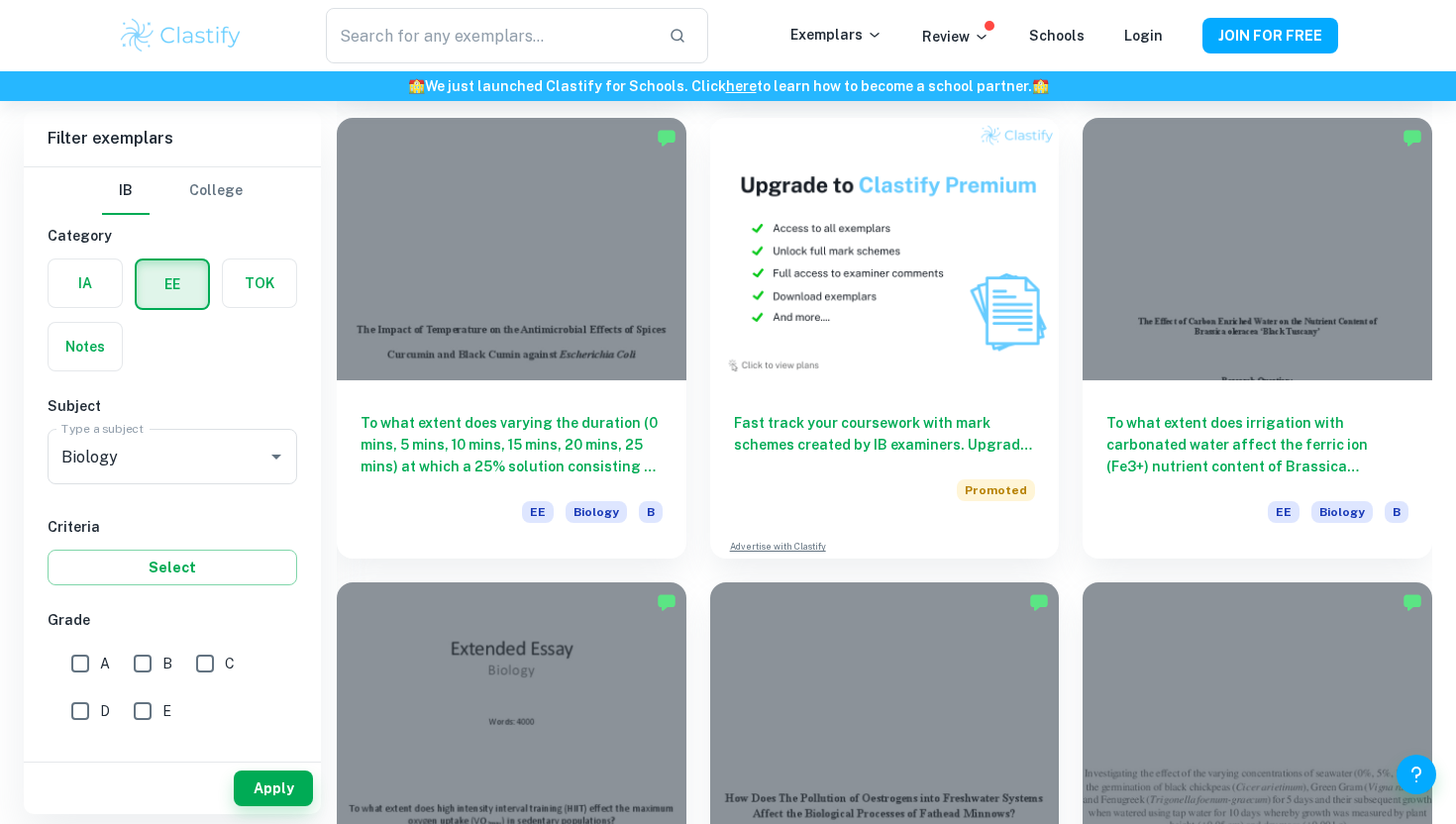 scroll, scrollTop: 3382, scrollLeft: 0, axis: vertical 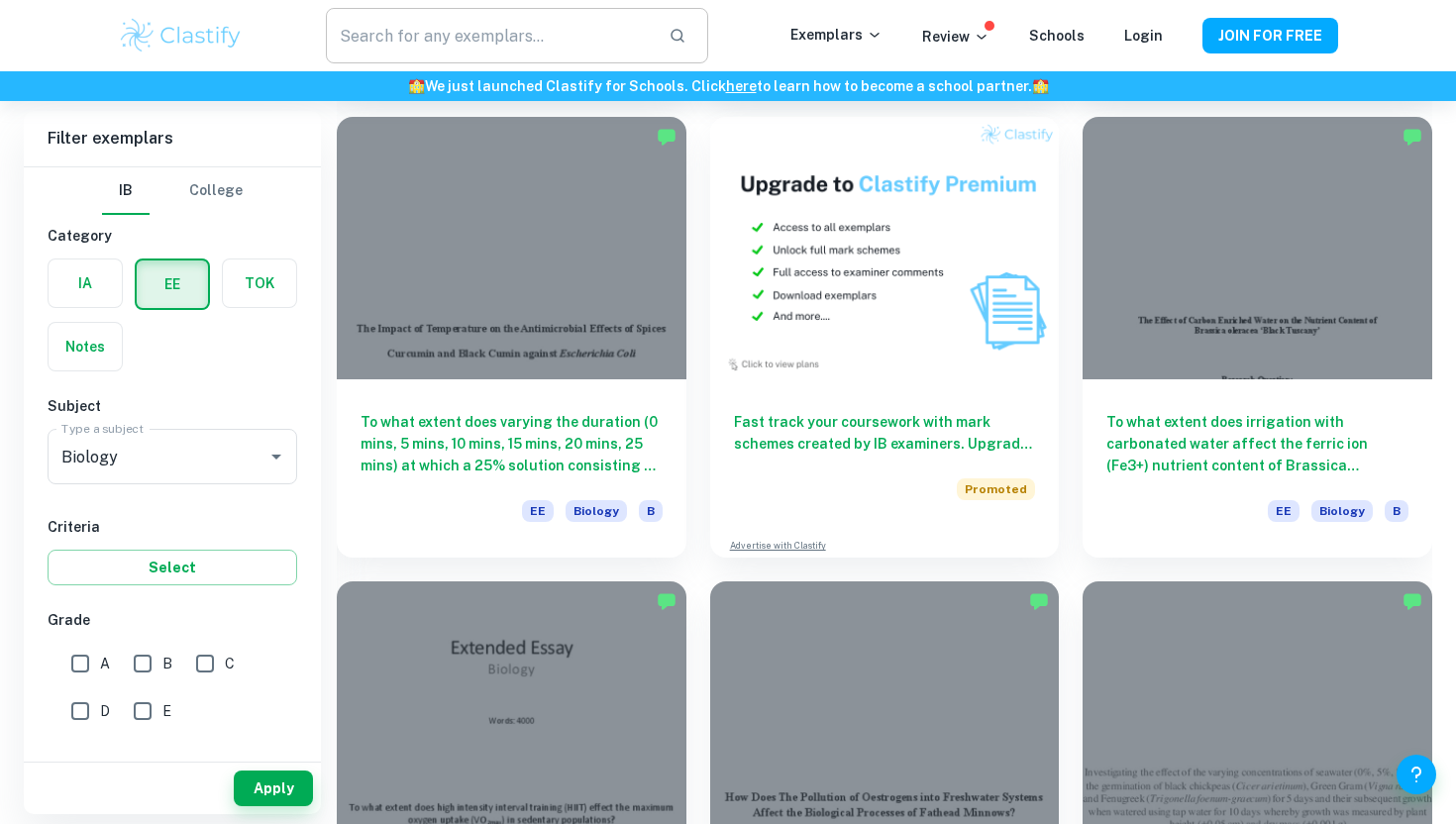 click at bounding box center [489, 36] 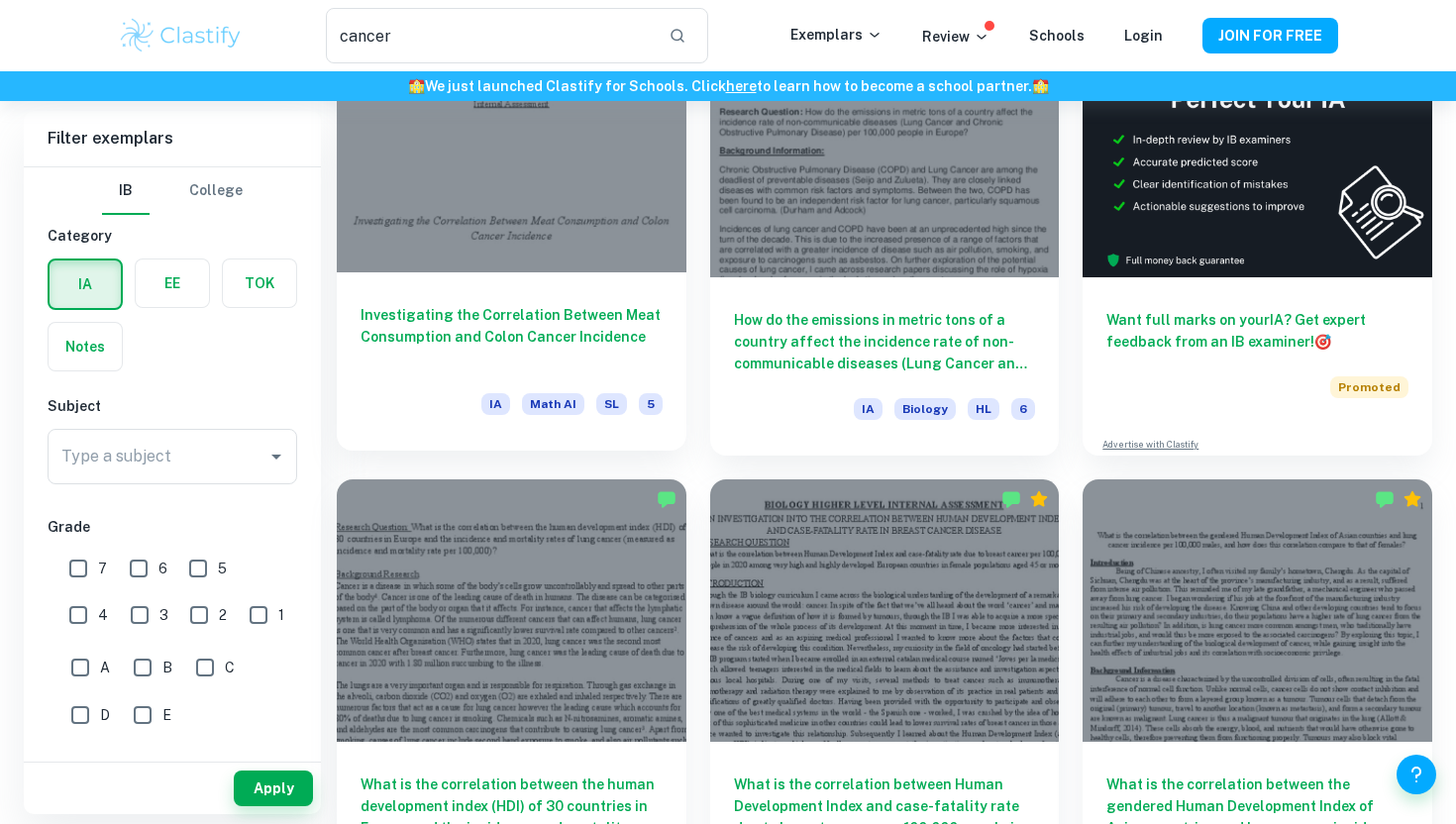 scroll, scrollTop: 0, scrollLeft: 0, axis: both 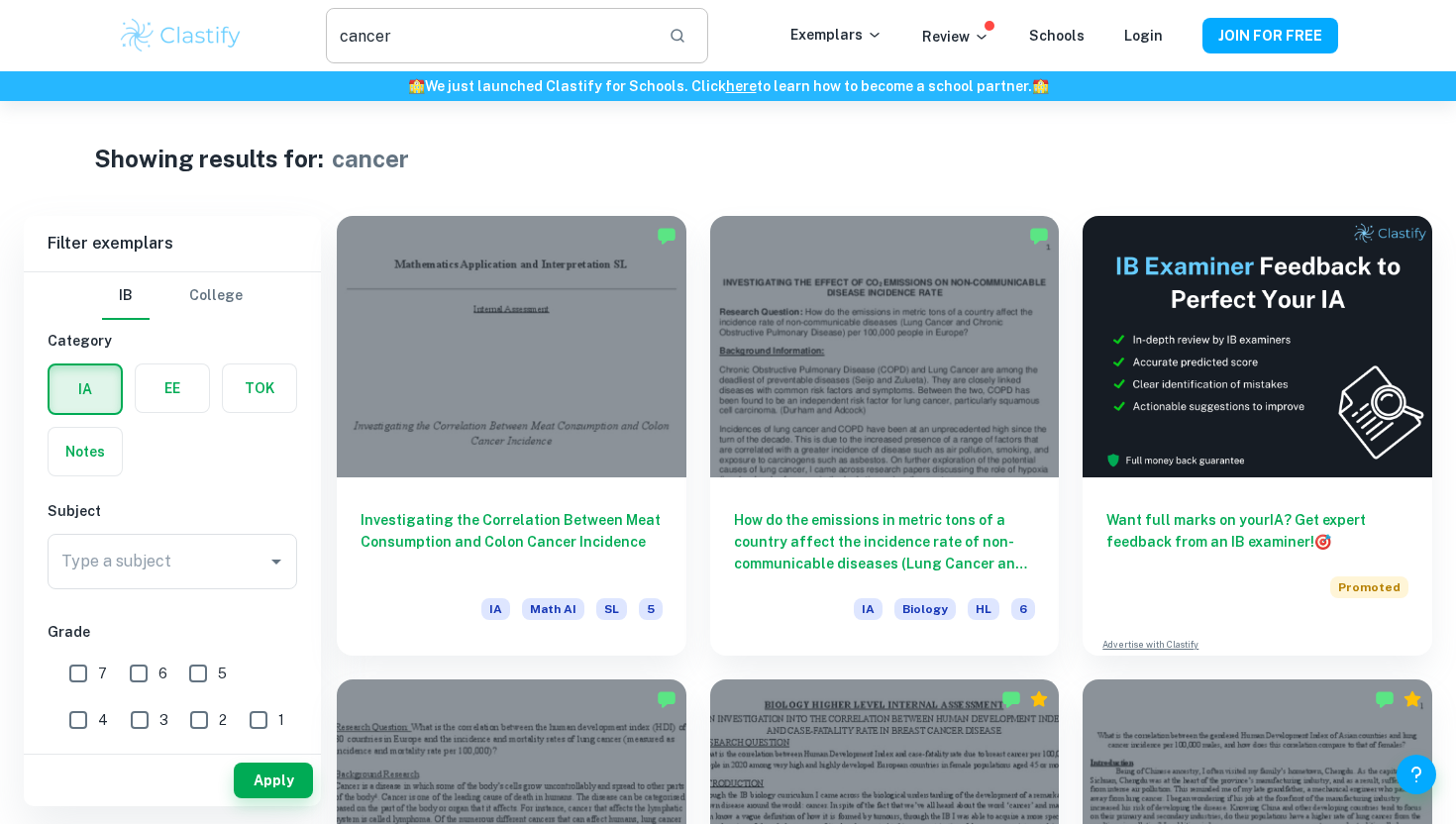 click on "cancer" at bounding box center [489, 36] 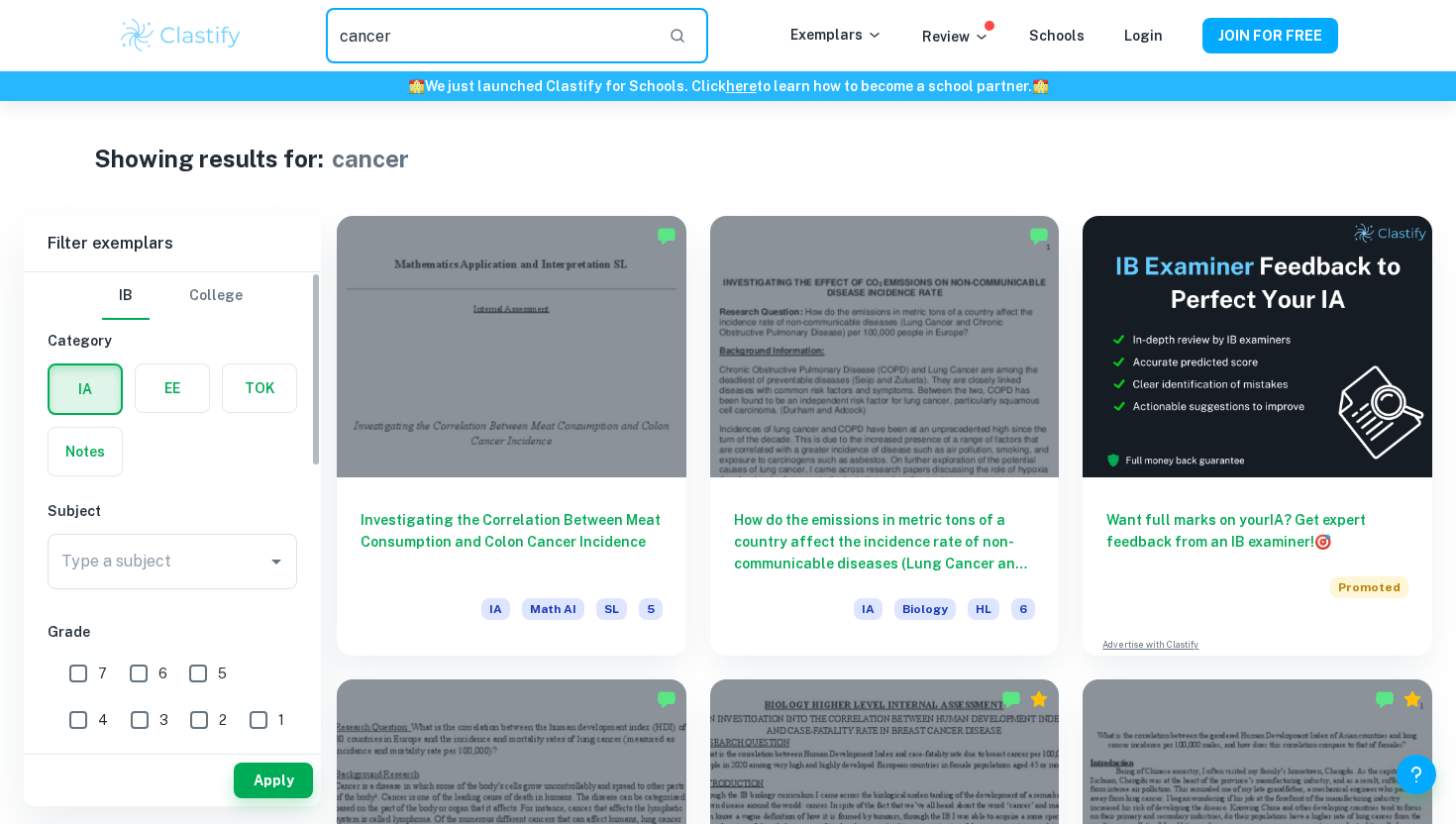 type on "cancer" 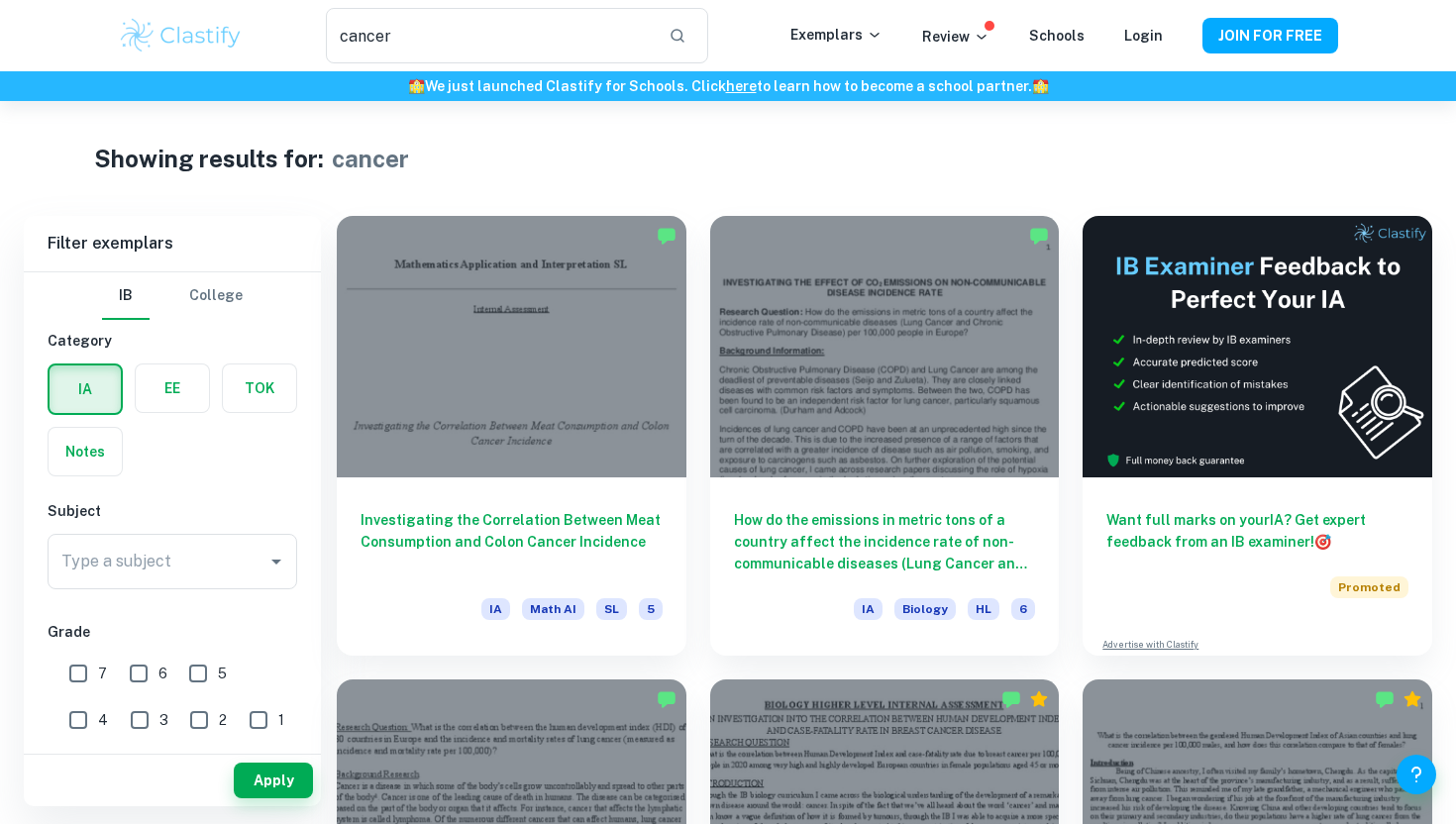 scroll, scrollTop: 0, scrollLeft: 0, axis: both 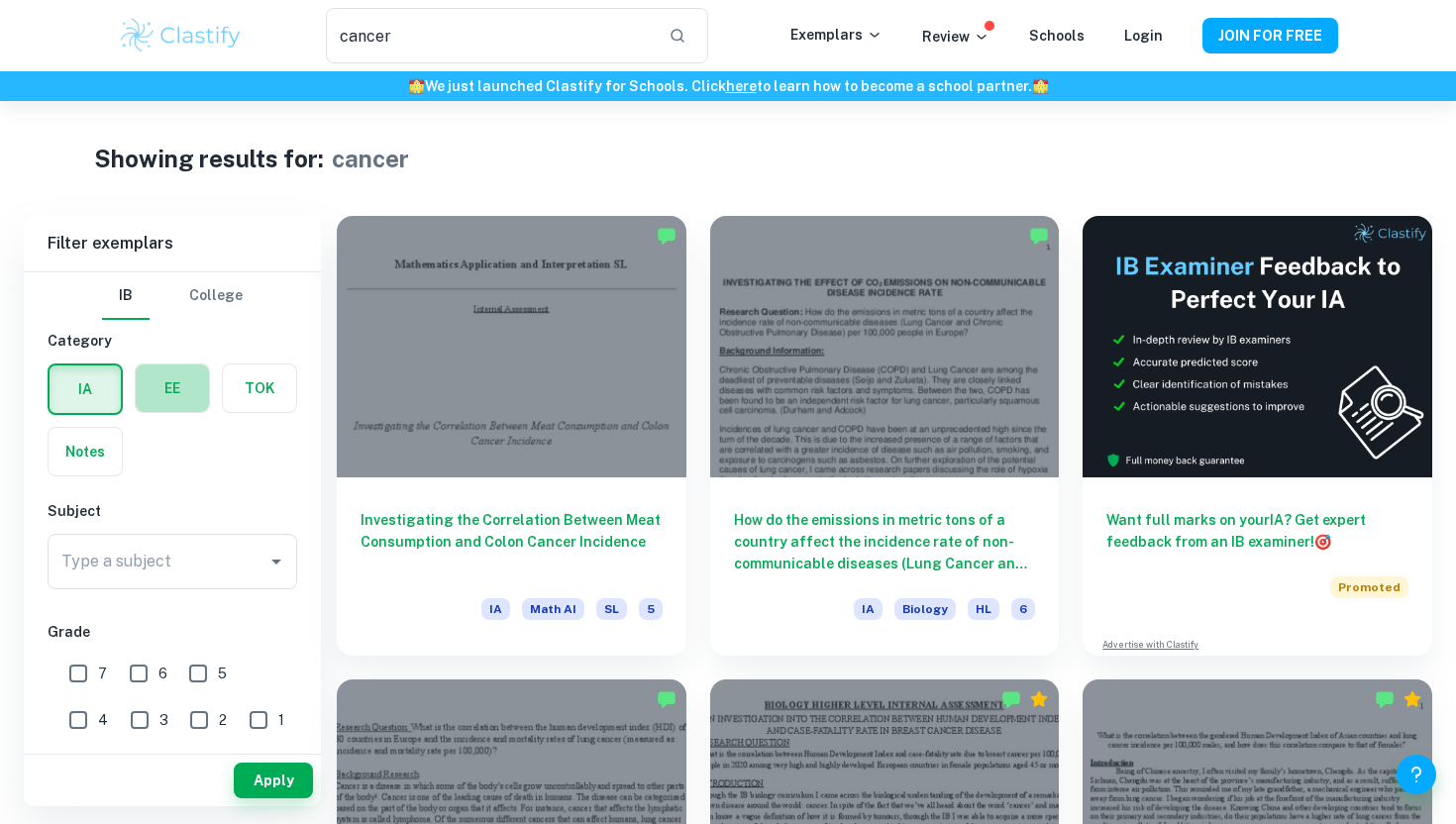 click at bounding box center (172, 388) 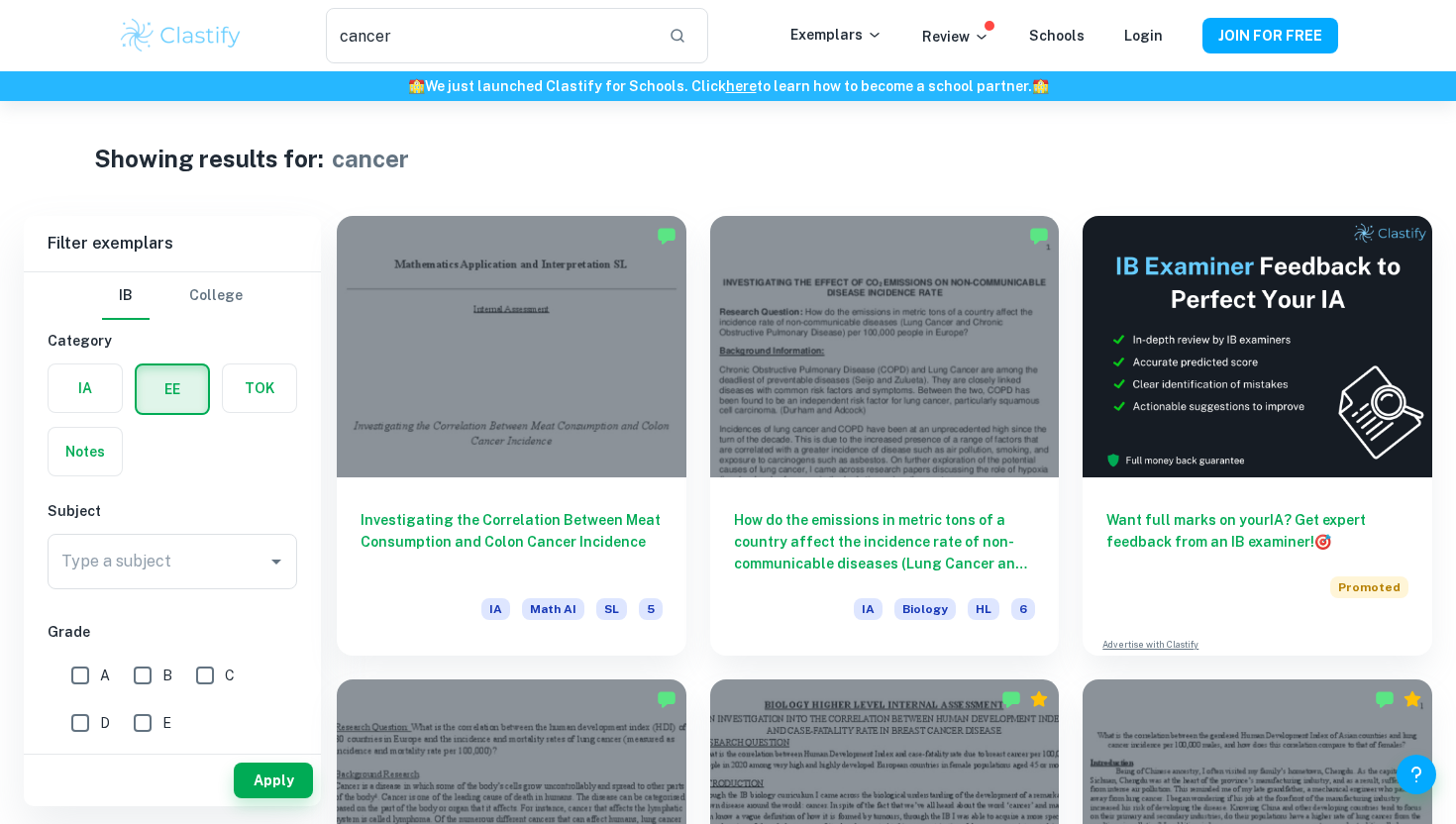 click on "A" at bounding box center [80, 675] 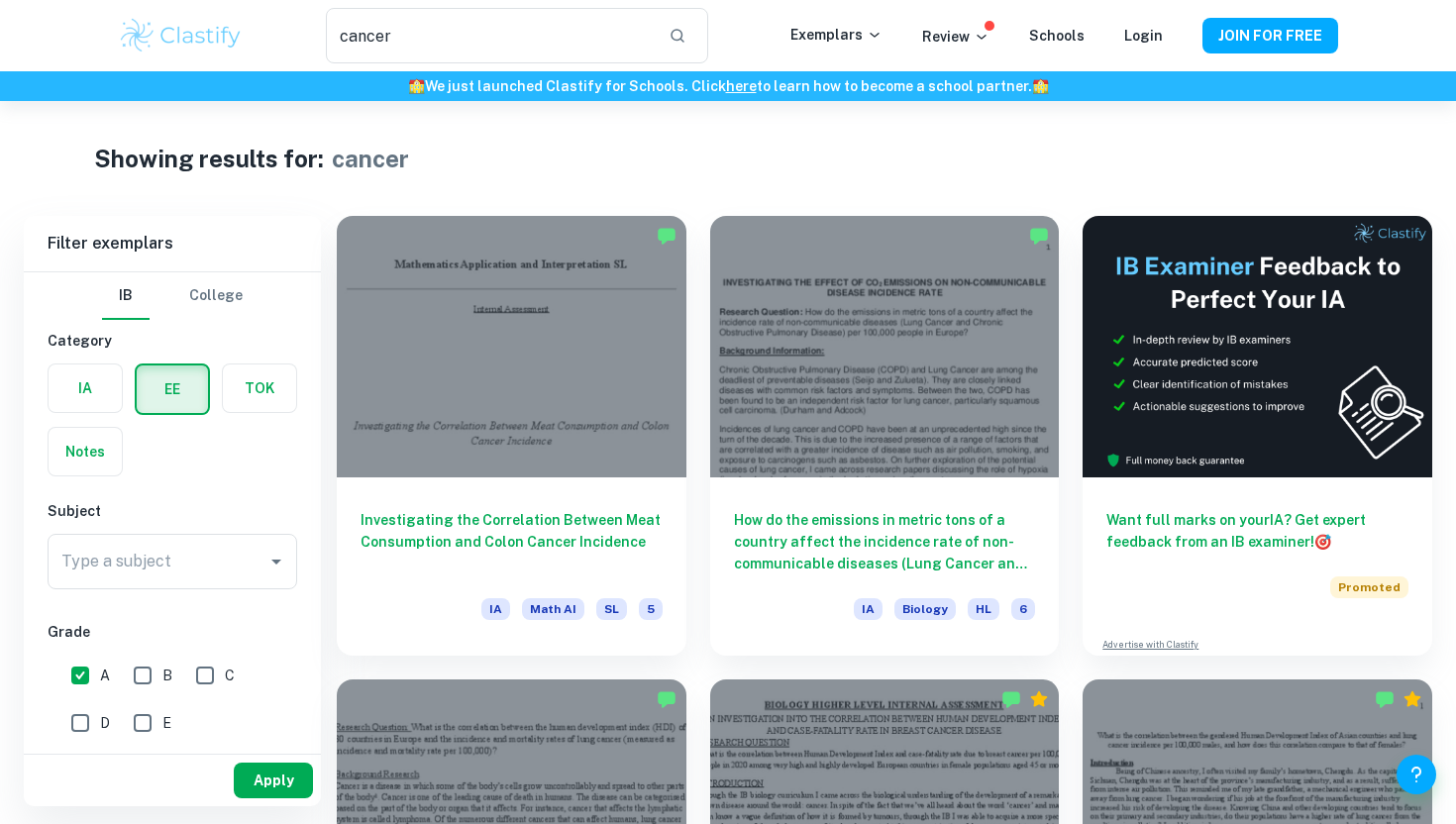 click on "Apply" at bounding box center [273, 780] 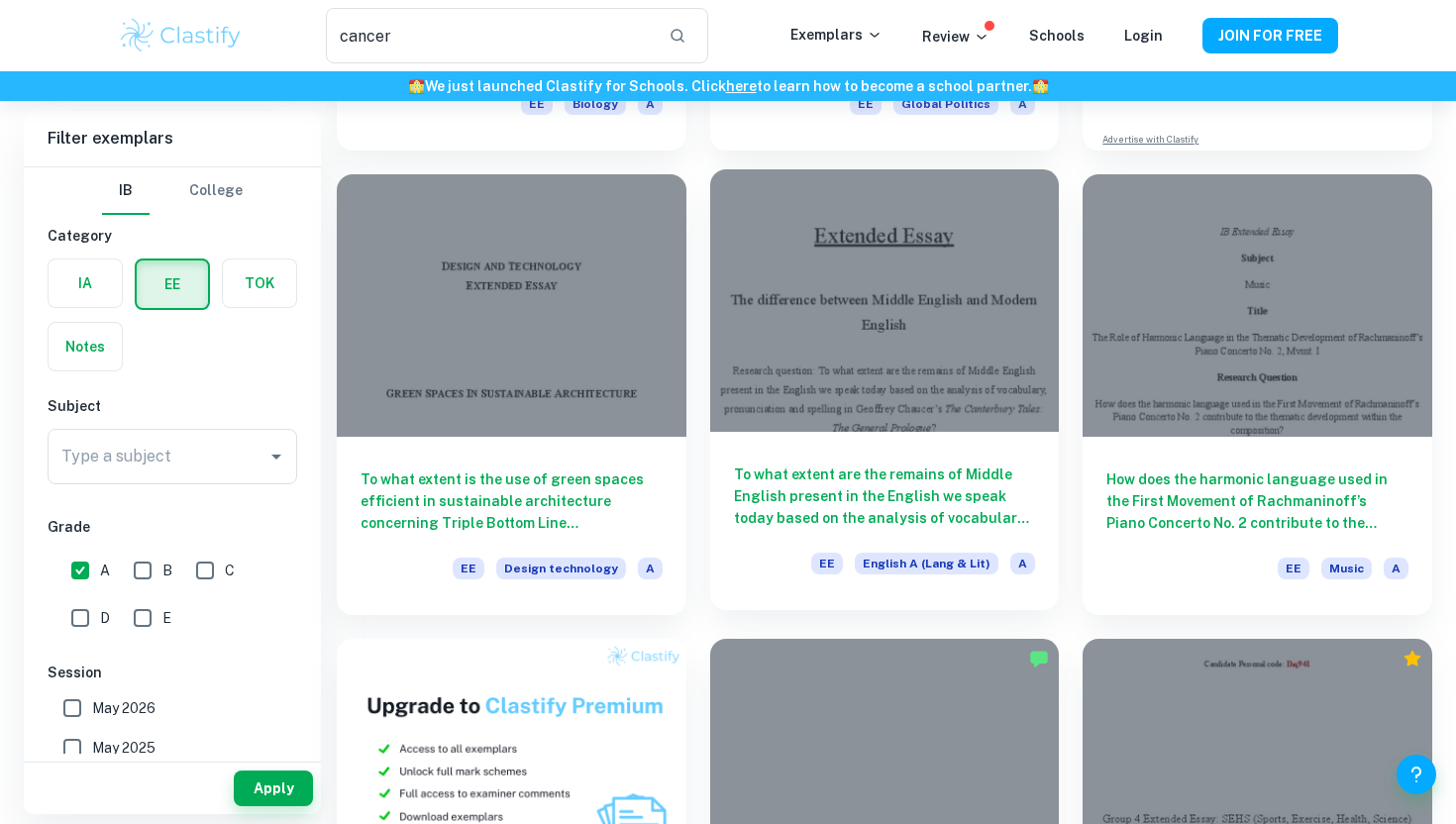 scroll, scrollTop: 498, scrollLeft: 0, axis: vertical 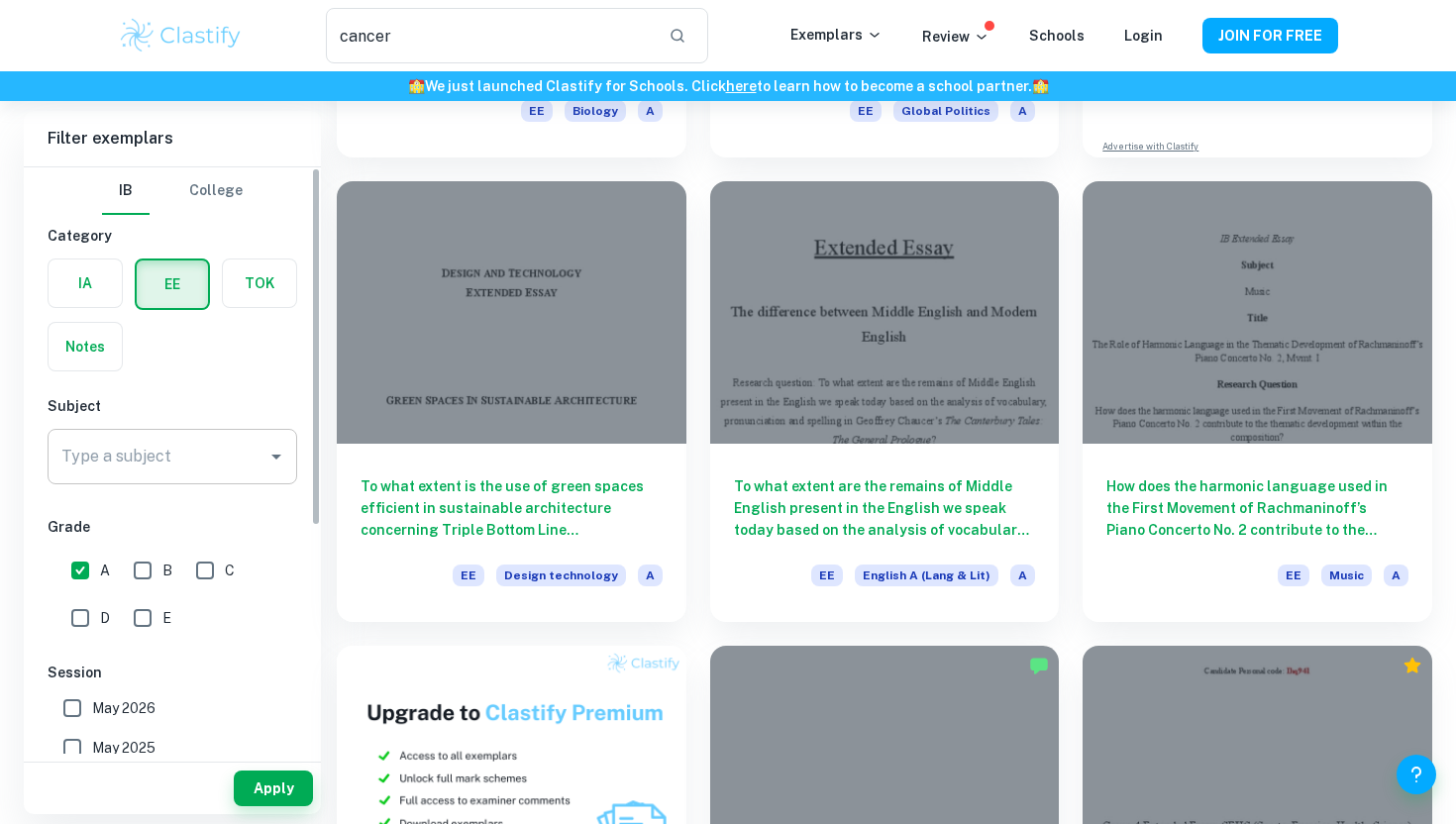 click on "Type a subject" at bounding box center [157, 457] 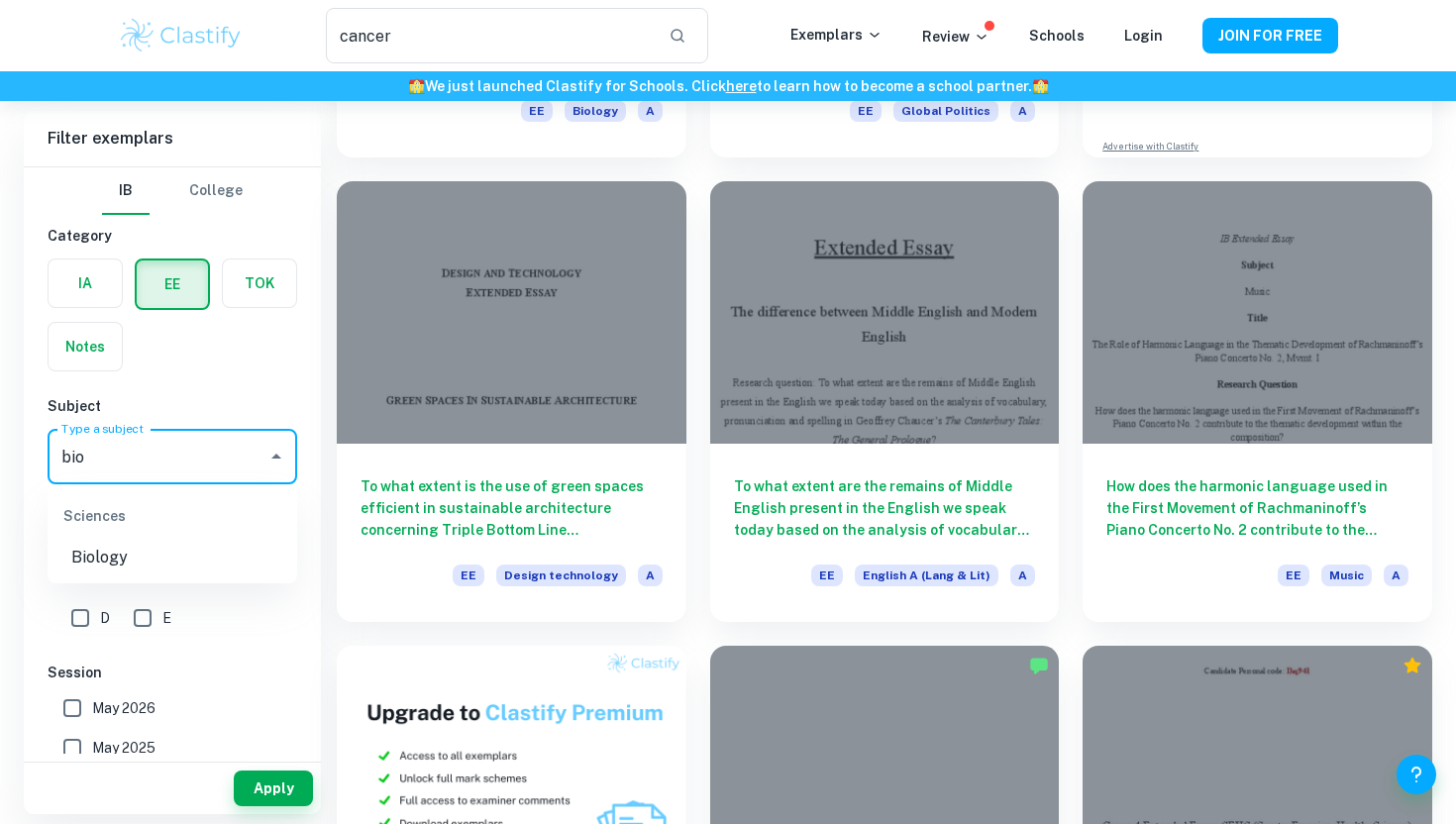 click on "Biology" at bounding box center (172, 558) 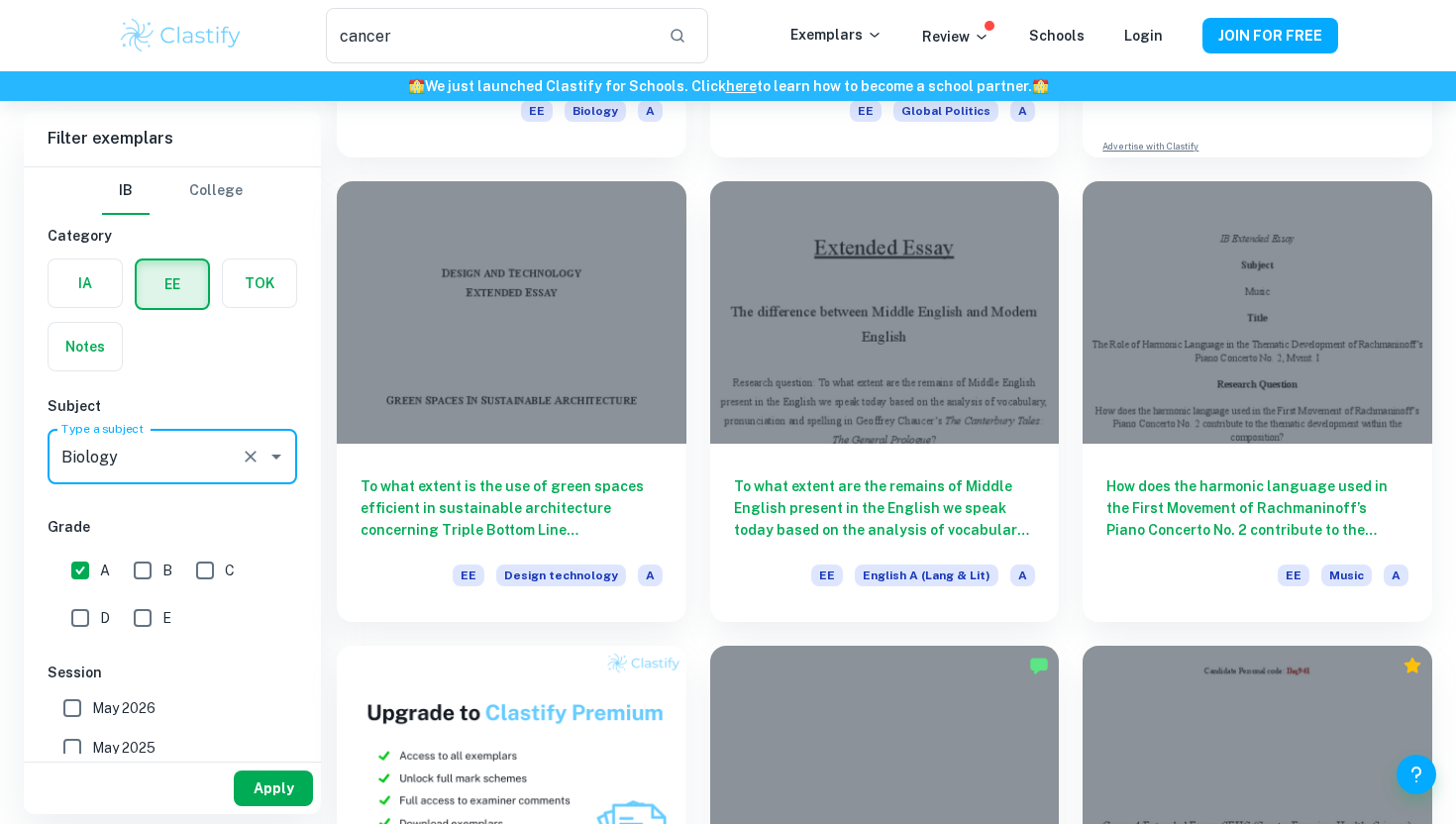 type on "Biology" 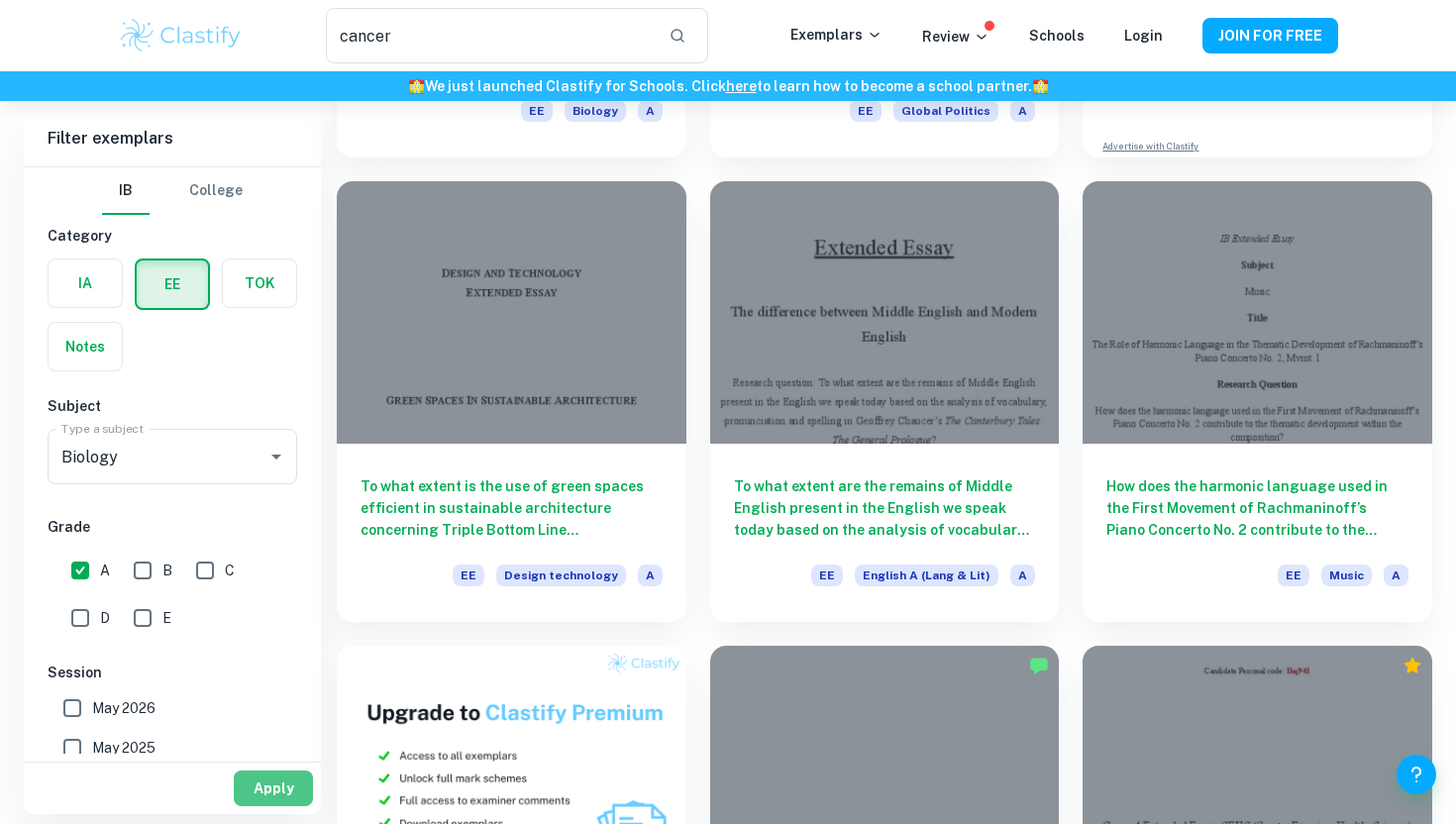 click on "Apply" at bounding box center (273, 788) 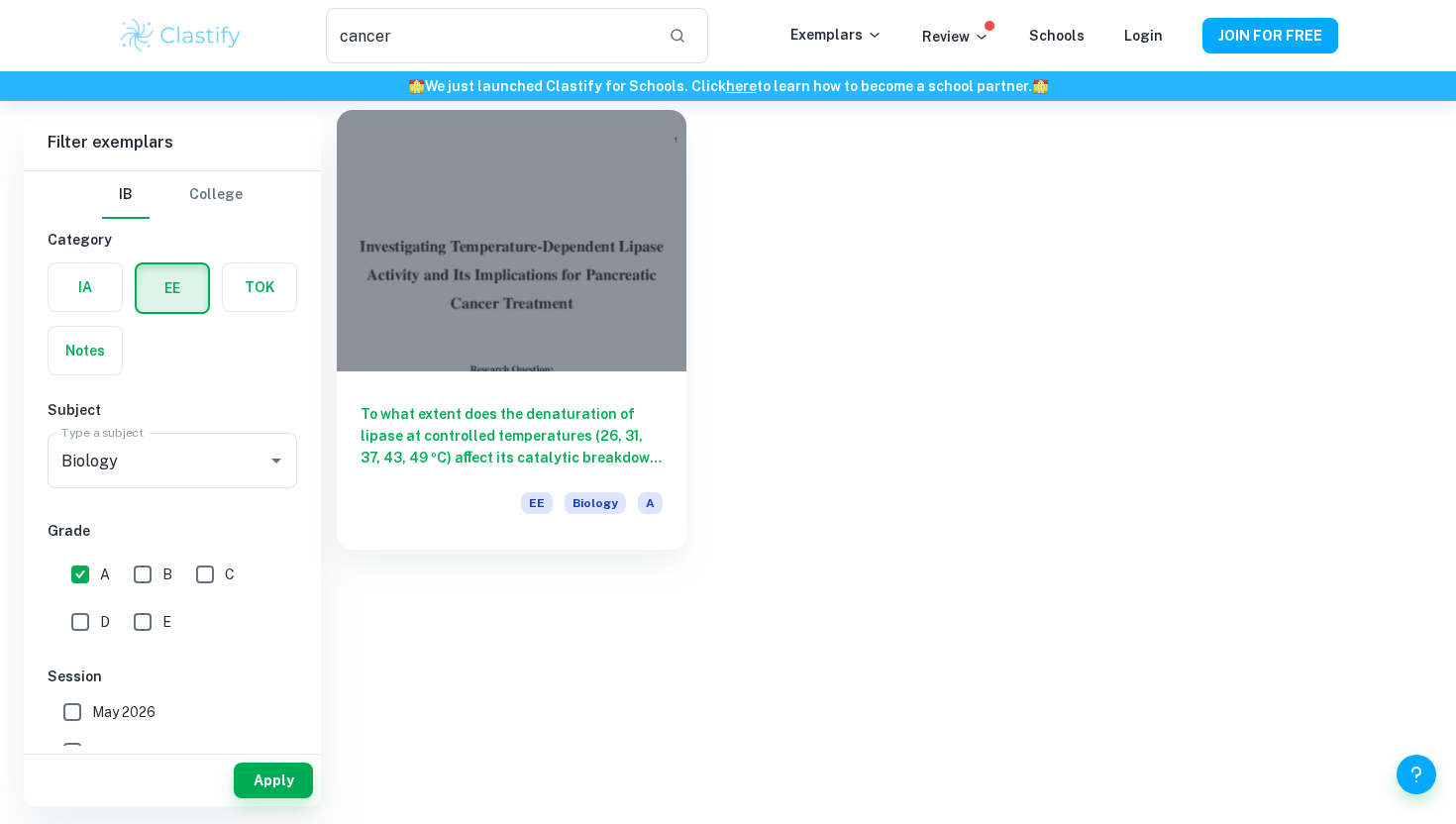 scroll, scrollTop: 0, scrollLeft: 0, axis: both 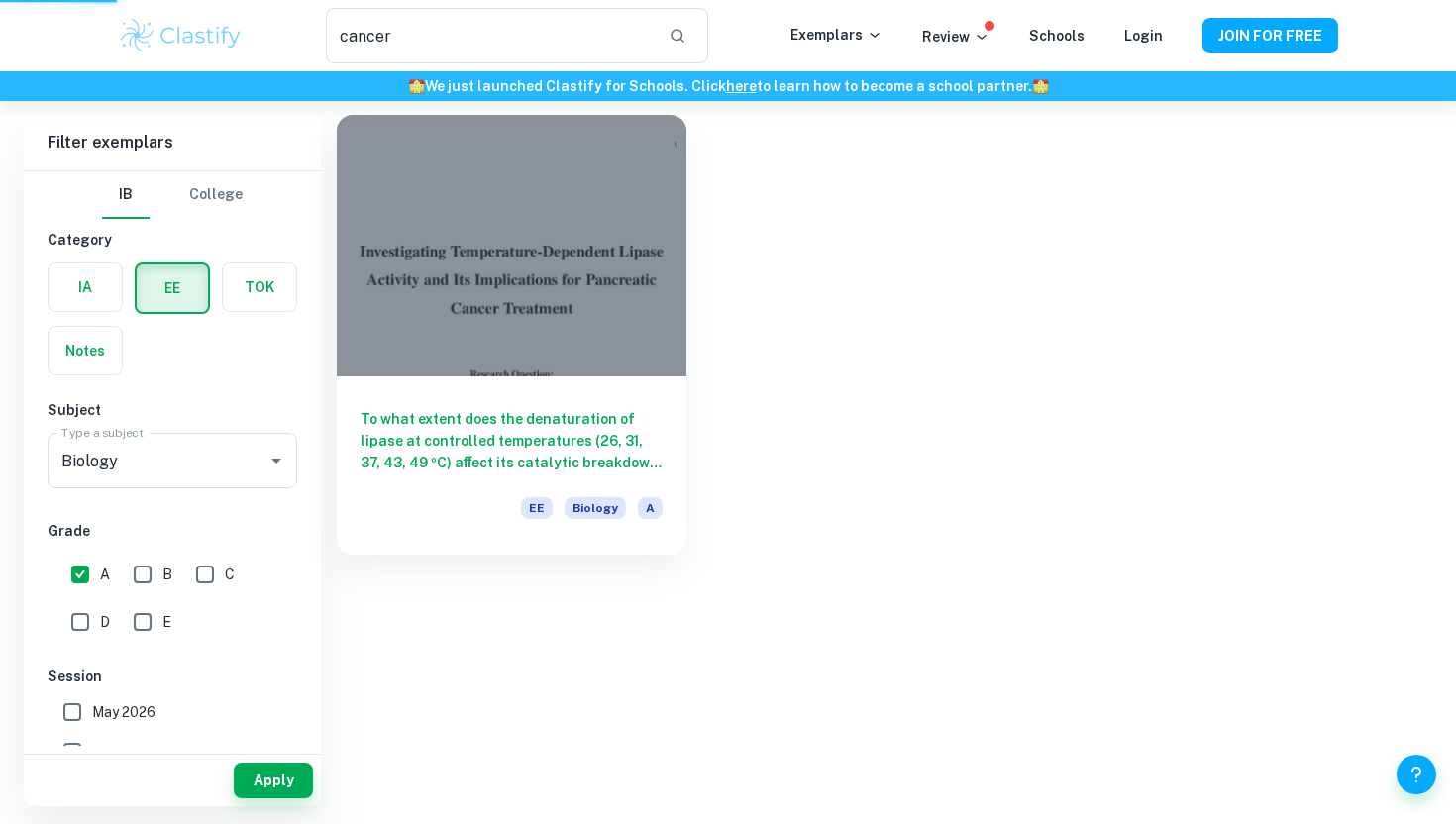 type 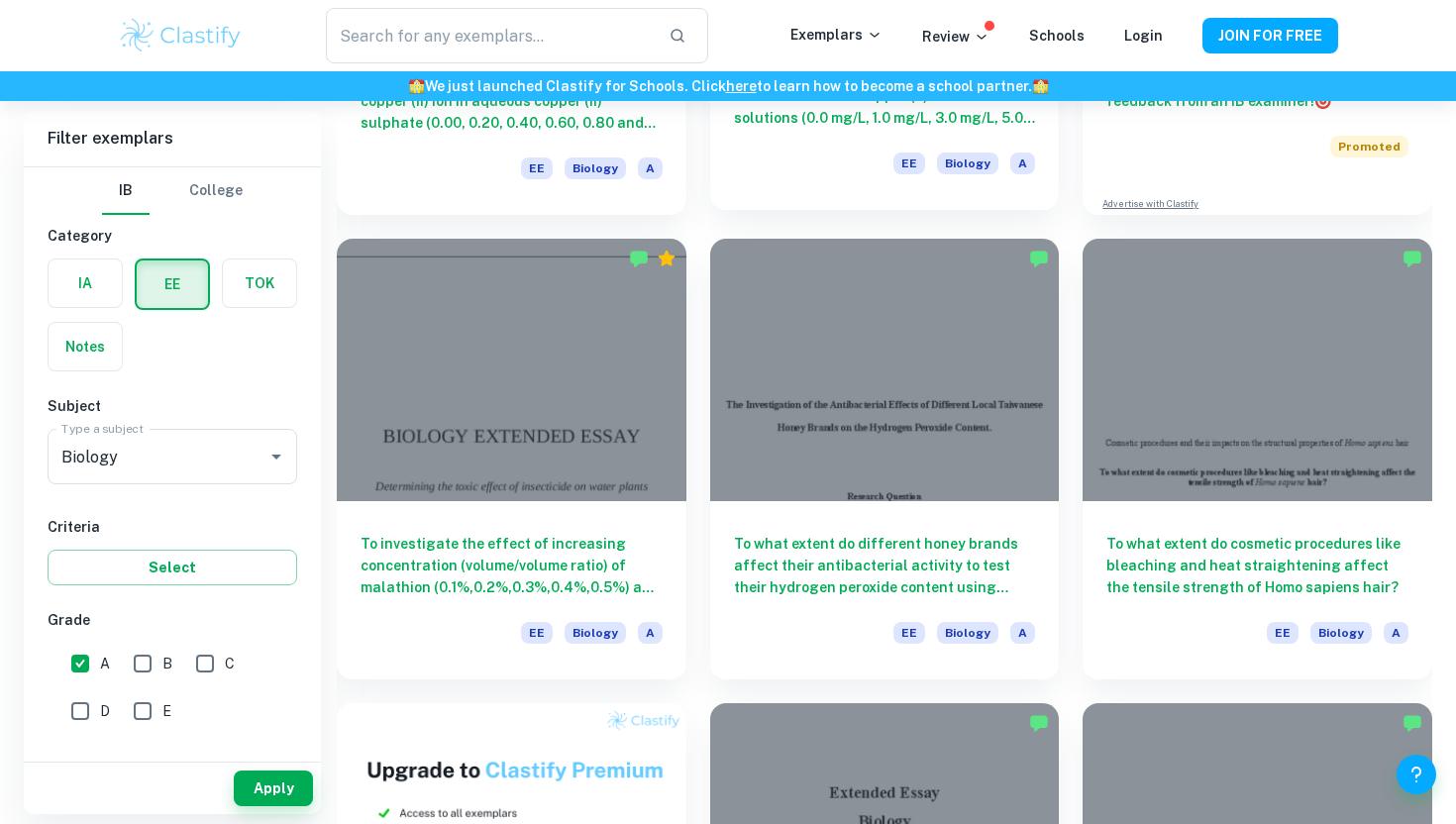 scroll, scrollTop: 482, scrollLeft: 0, axis: vertical 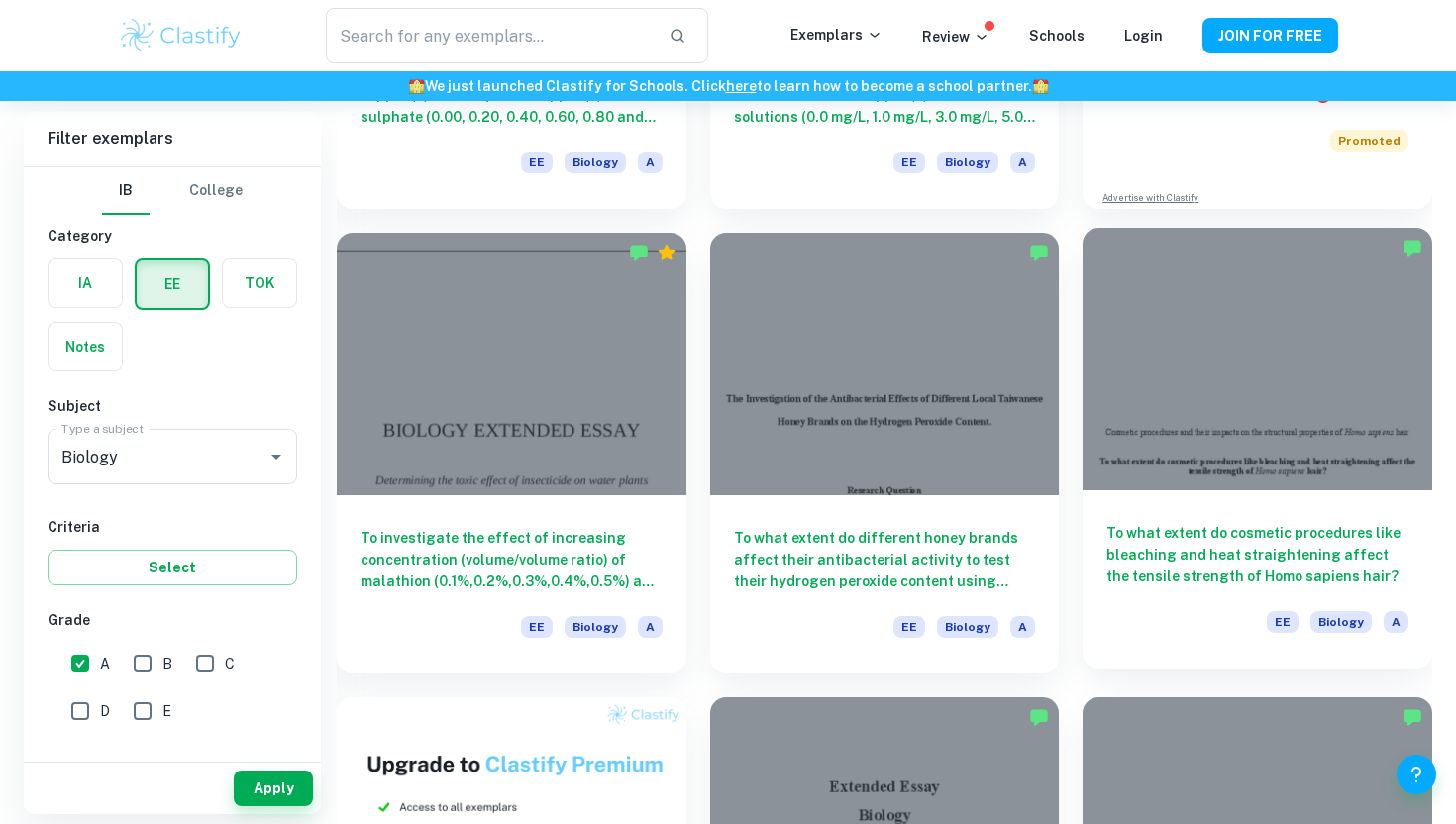 click at bounding box center (1257, 359) 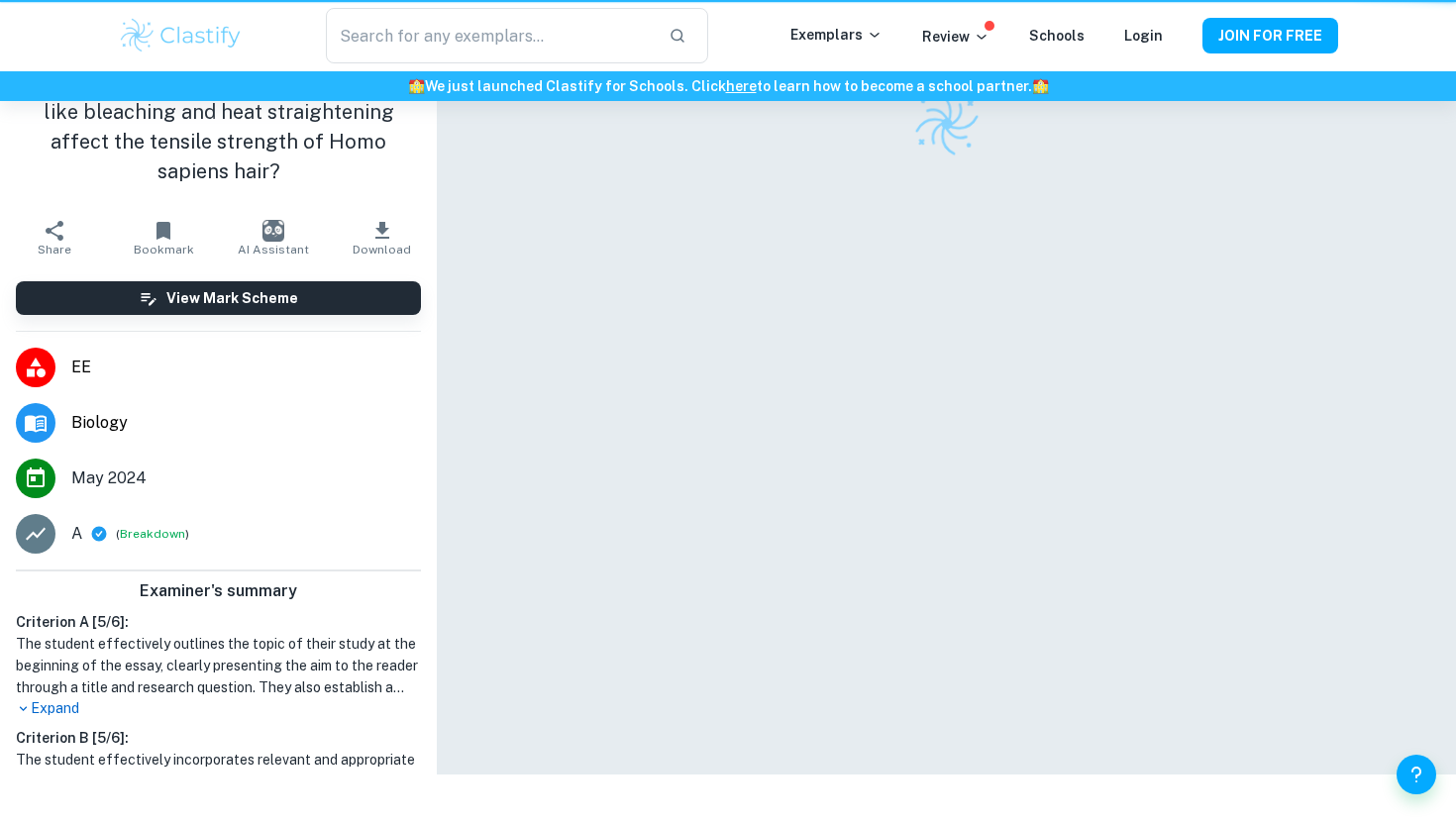scroll, scrollTop: 0, scrollLeft: 0, axis: both 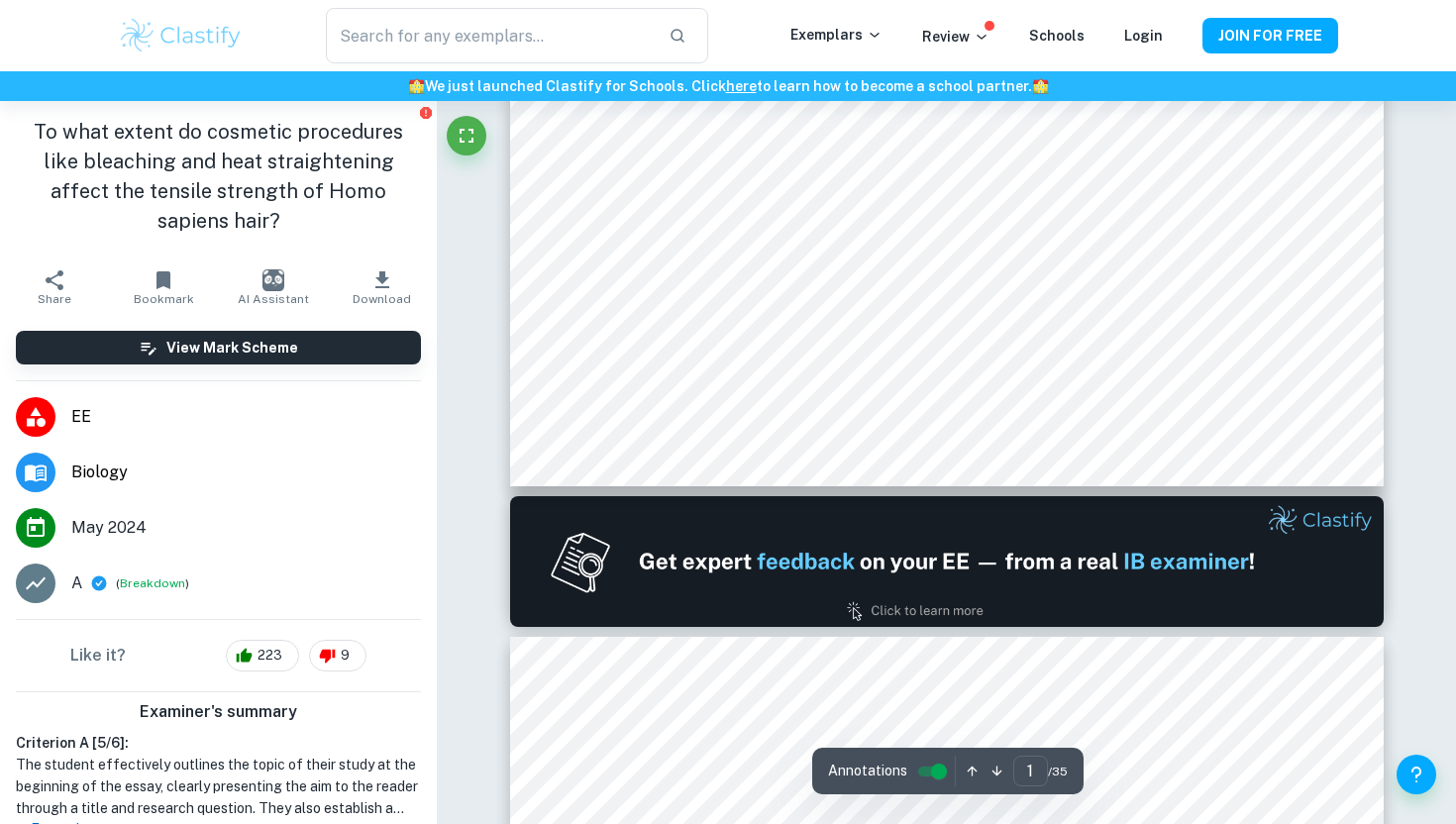 type on "2" 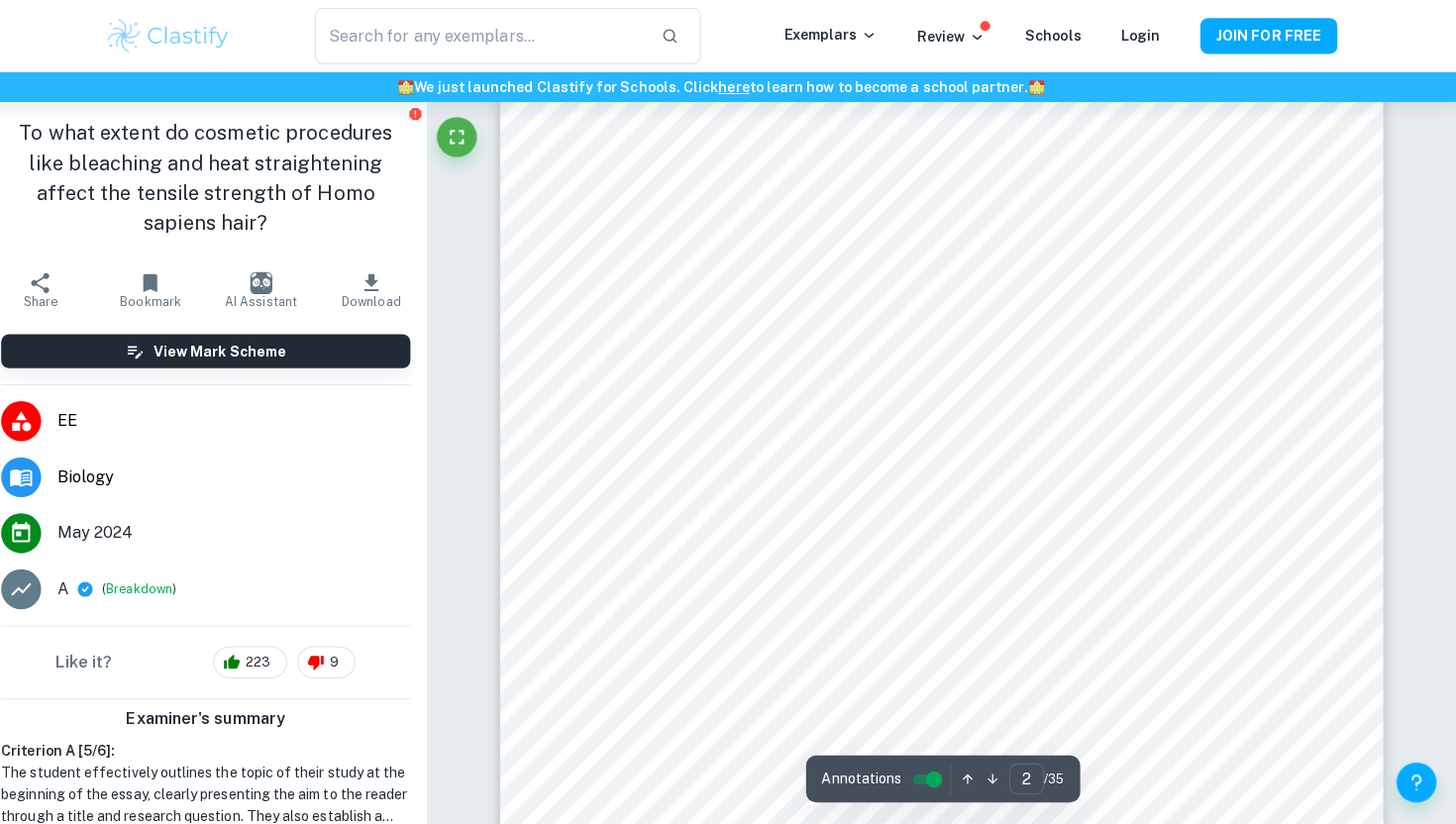 scroll, scrollTop: 1528, scrollLeft: 0, axis: vertical 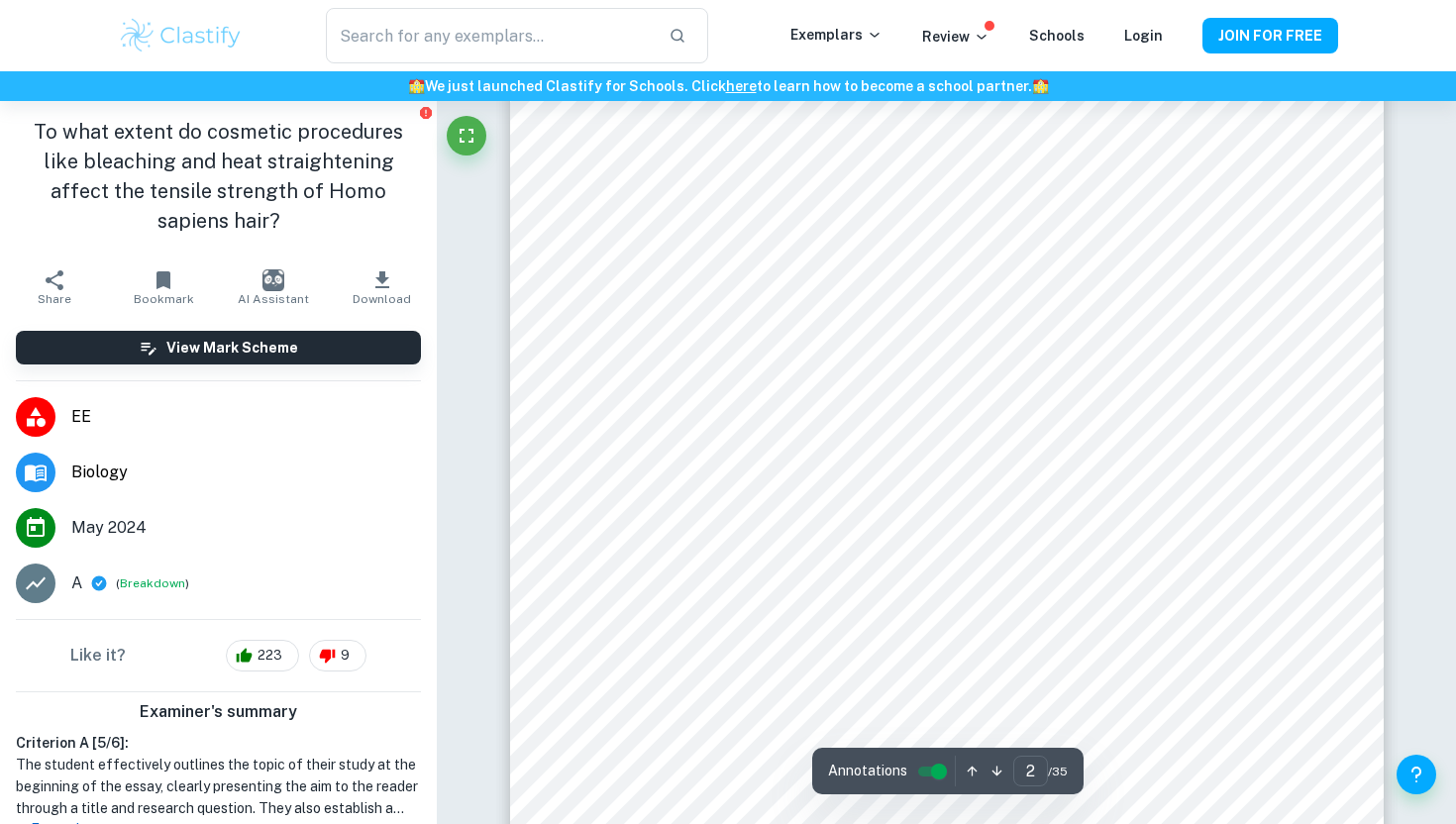 click at bounding box center [963, 364] 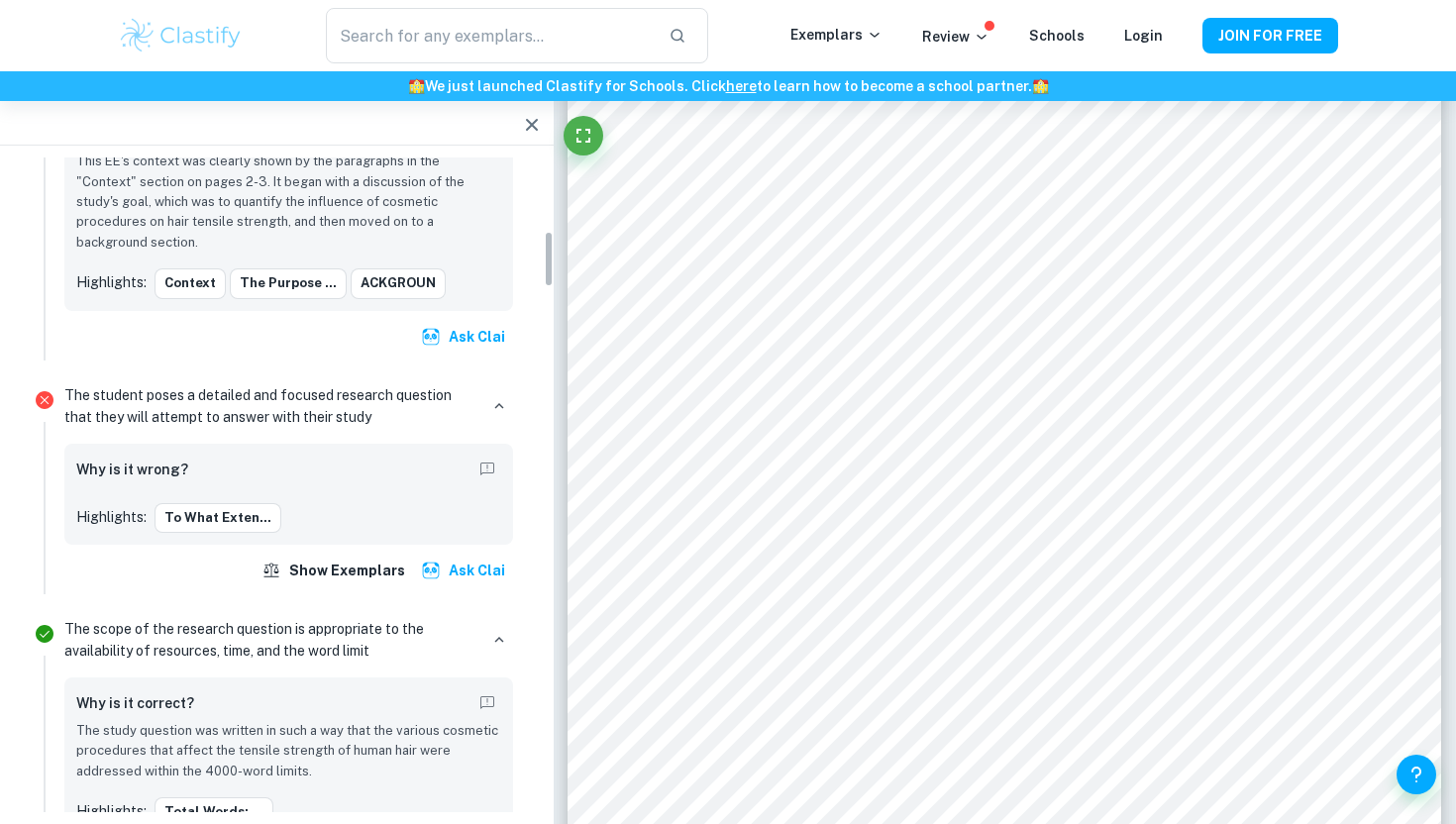 scroll, scrollTop: 853, scrollLeft: 0, axis: vertical 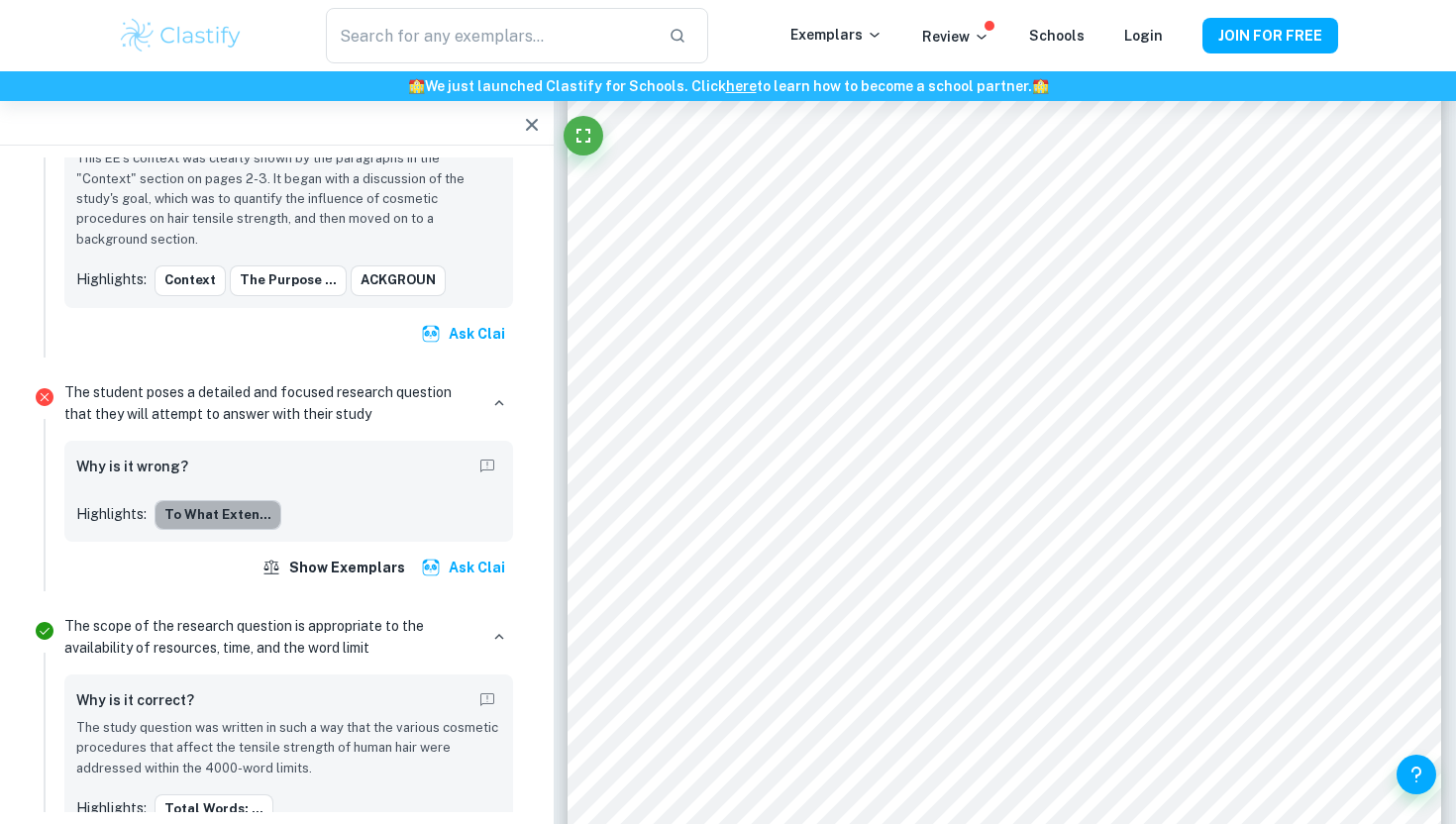 click on "To what exten..." at bounding box center (218, 515) 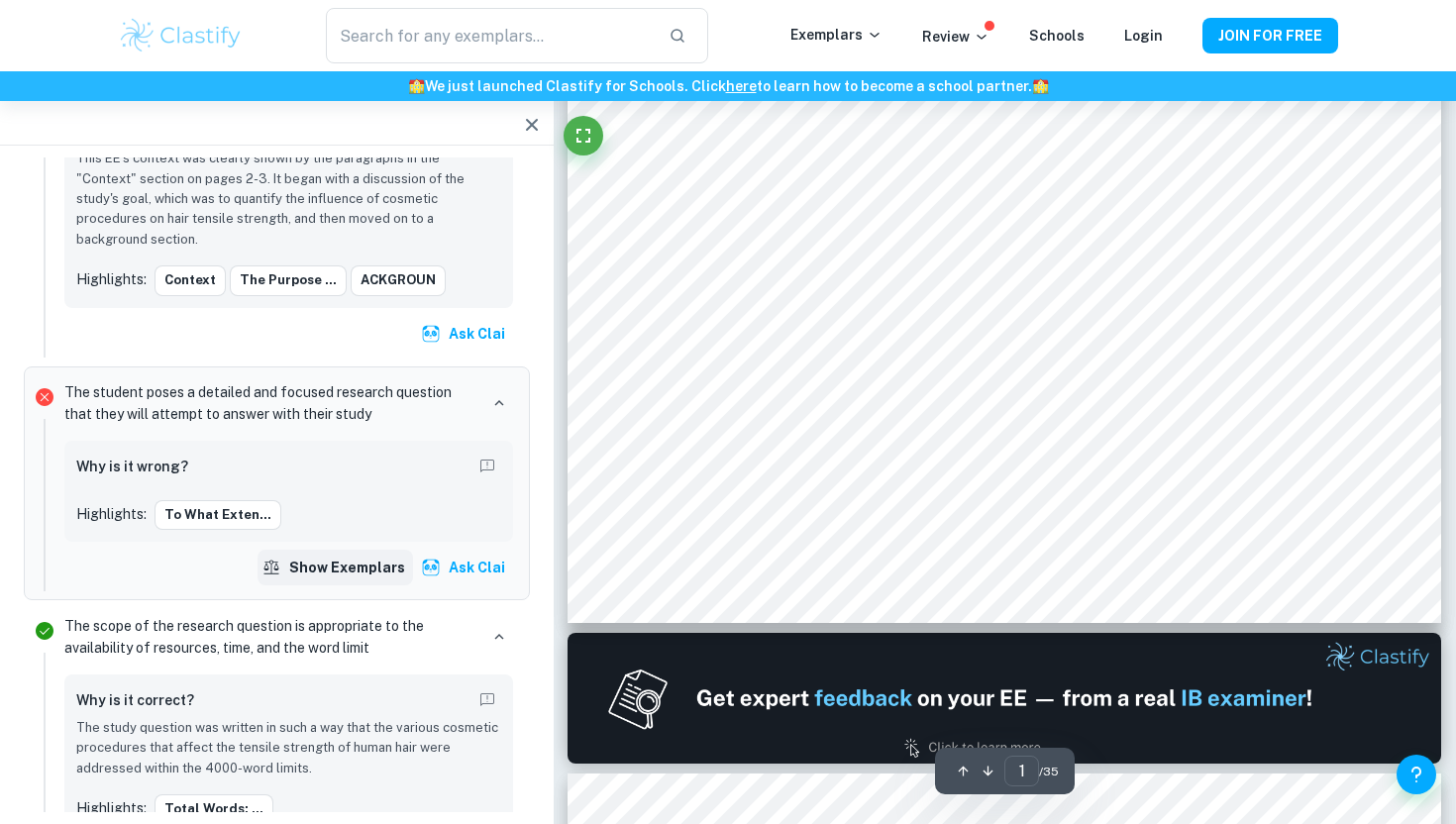 scroll, scrollTop: 624, scrollLeft: 0, axis: vertical 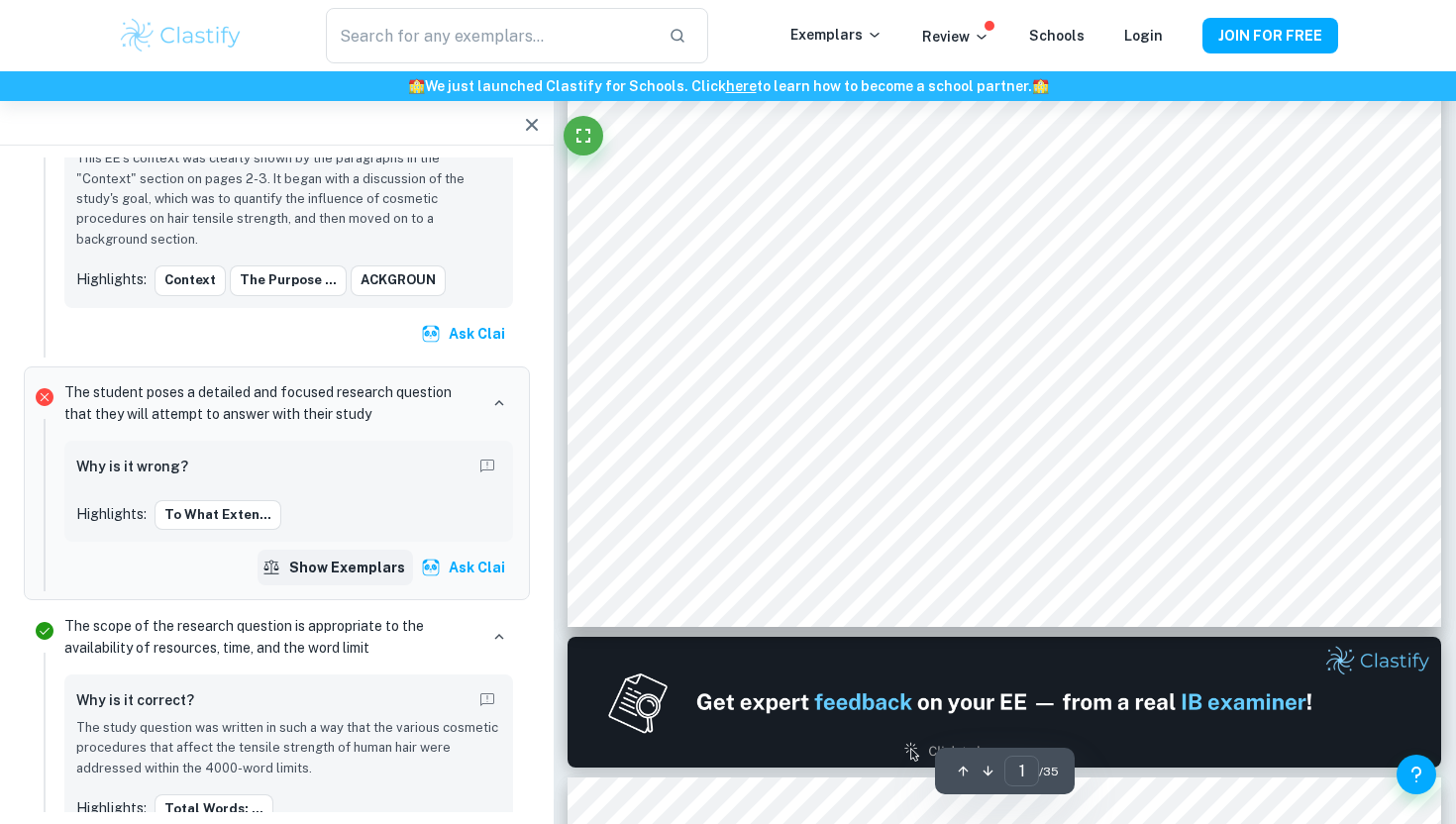 click on "Show exemplars" at bounding box center [335, 567] 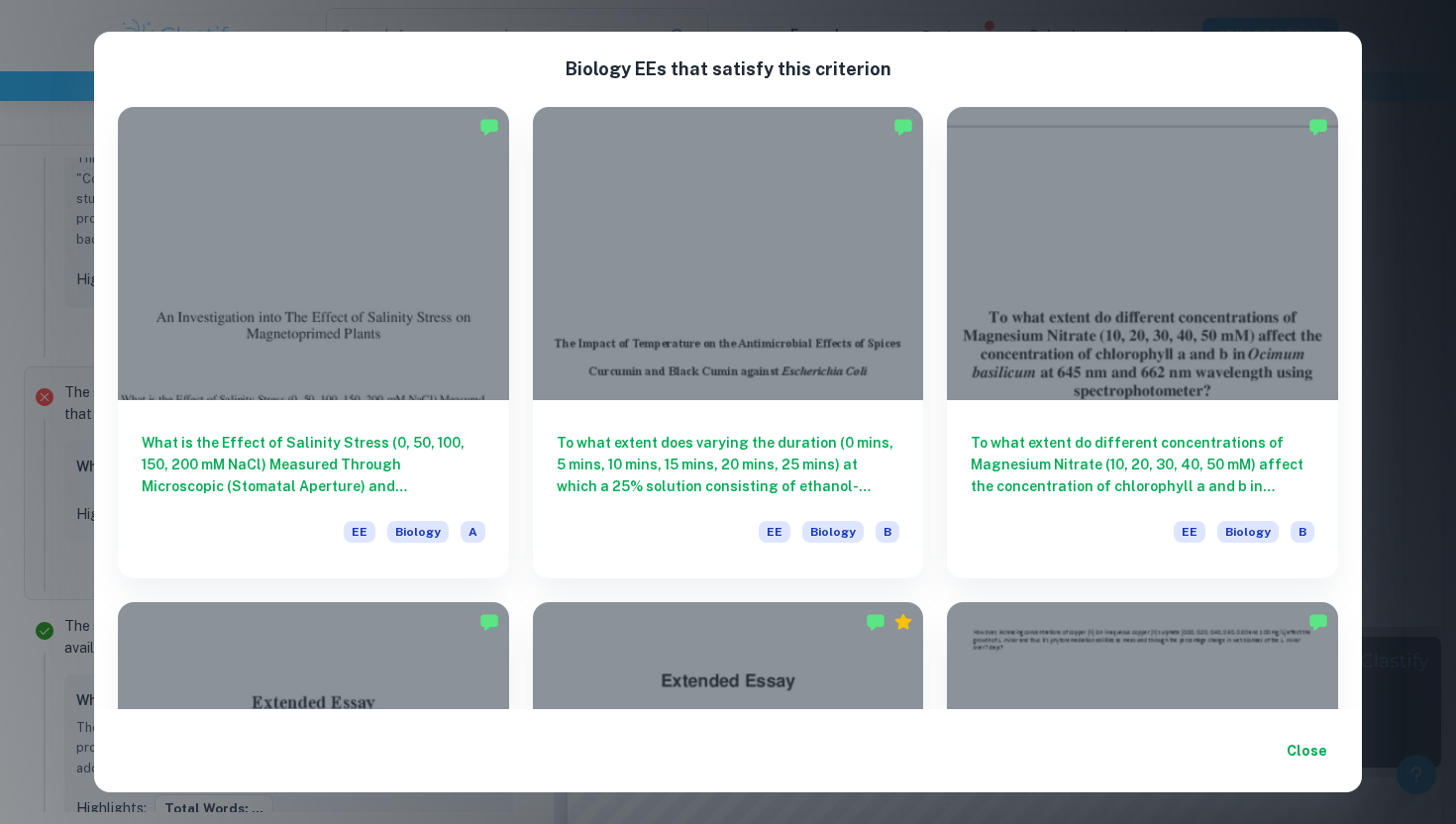 click on "Biology EE s that satisfy this criterion What is the Effect of Salinity Stress (0, 50, 100, 150, 200 mM NaCl) Measured
Through Microscopic (Stomatal Aperture) and Morphological (Leaf Area, Leaf
Dry Mass, and Root Length) Characteristics on Pre-Treated Radish (Raphanus
sativus) Seeds with Magnetopriming ([TIME])? EE Biology A To what extent does varying the duration ([TIME]) at which a 25% solution consisting of ethanol-dissolved ayurvedic spices (curcumin and black cumin) is maintained at [TEMPERATURE] affect the antimicrobial activity of these spices against a K12 strain of Escherichia coli? EE Biology B To what extent do different concentrations of Magnesium Nitrate (10, 20, 30, 40, 50 mM) affect the concentration of chlorophyll a and b in Ocimum basilicum at [WAVELENGTH] and [WAVELENGTH] wavelength using spectrophotometer? EE Biology B EE Biology A EE Biology A EE Biology A EE Biology D EE Biology A EE Biology A EE Biology A Close" at bounding box center (728, 412) 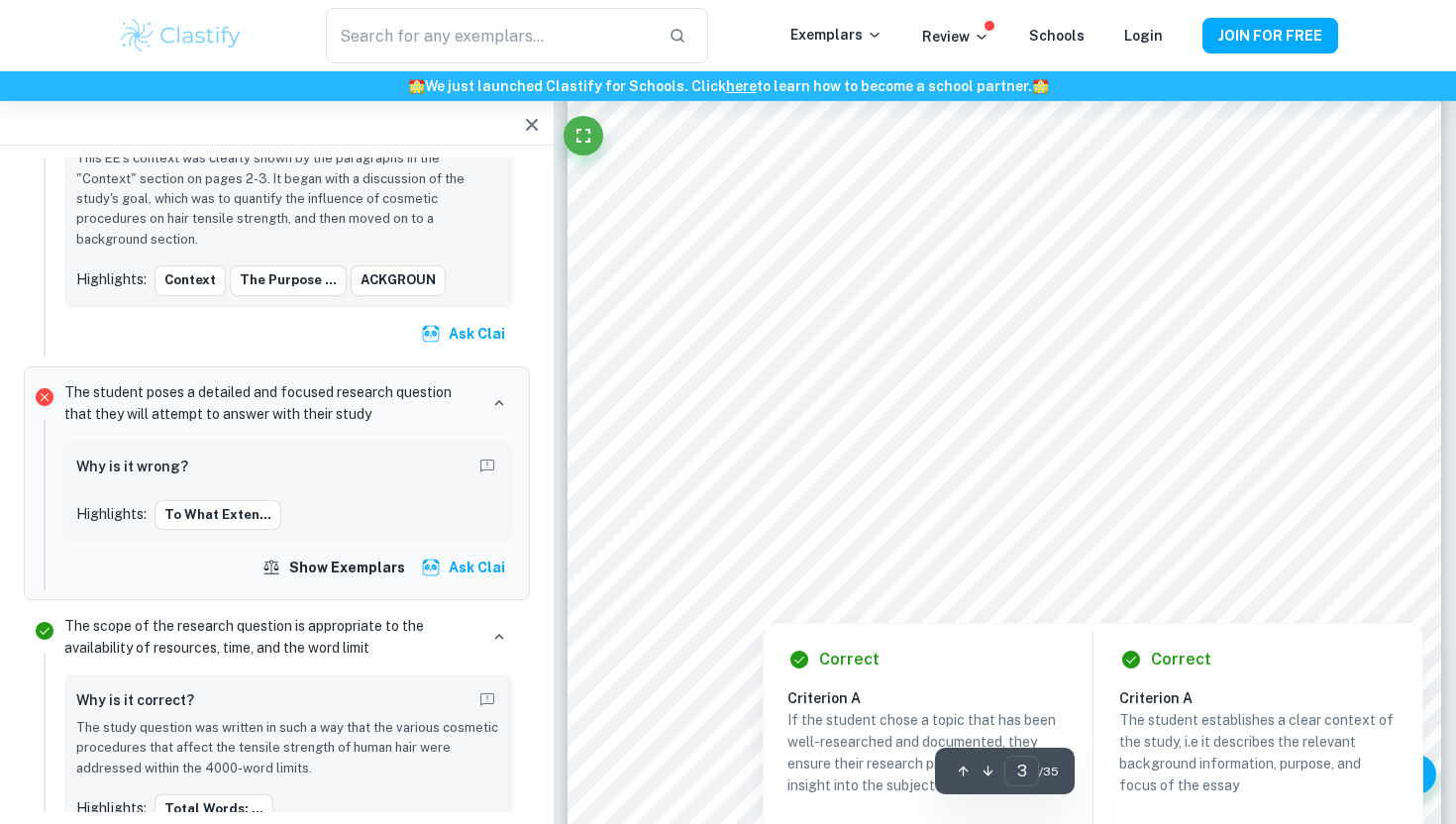 scroll, scrollTop: 2737, scrollLeft: 0, axis: vertical 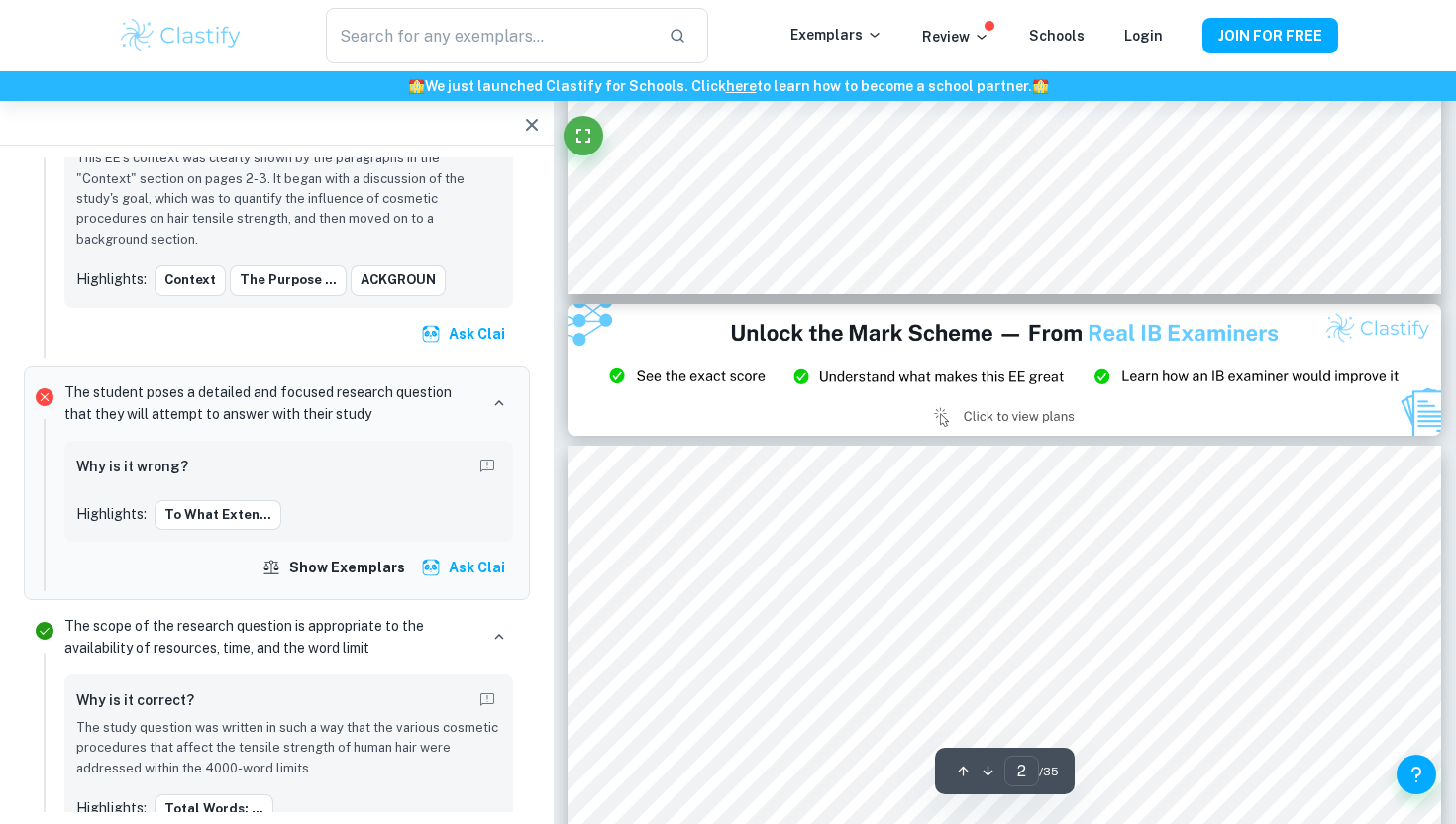 type on "3" 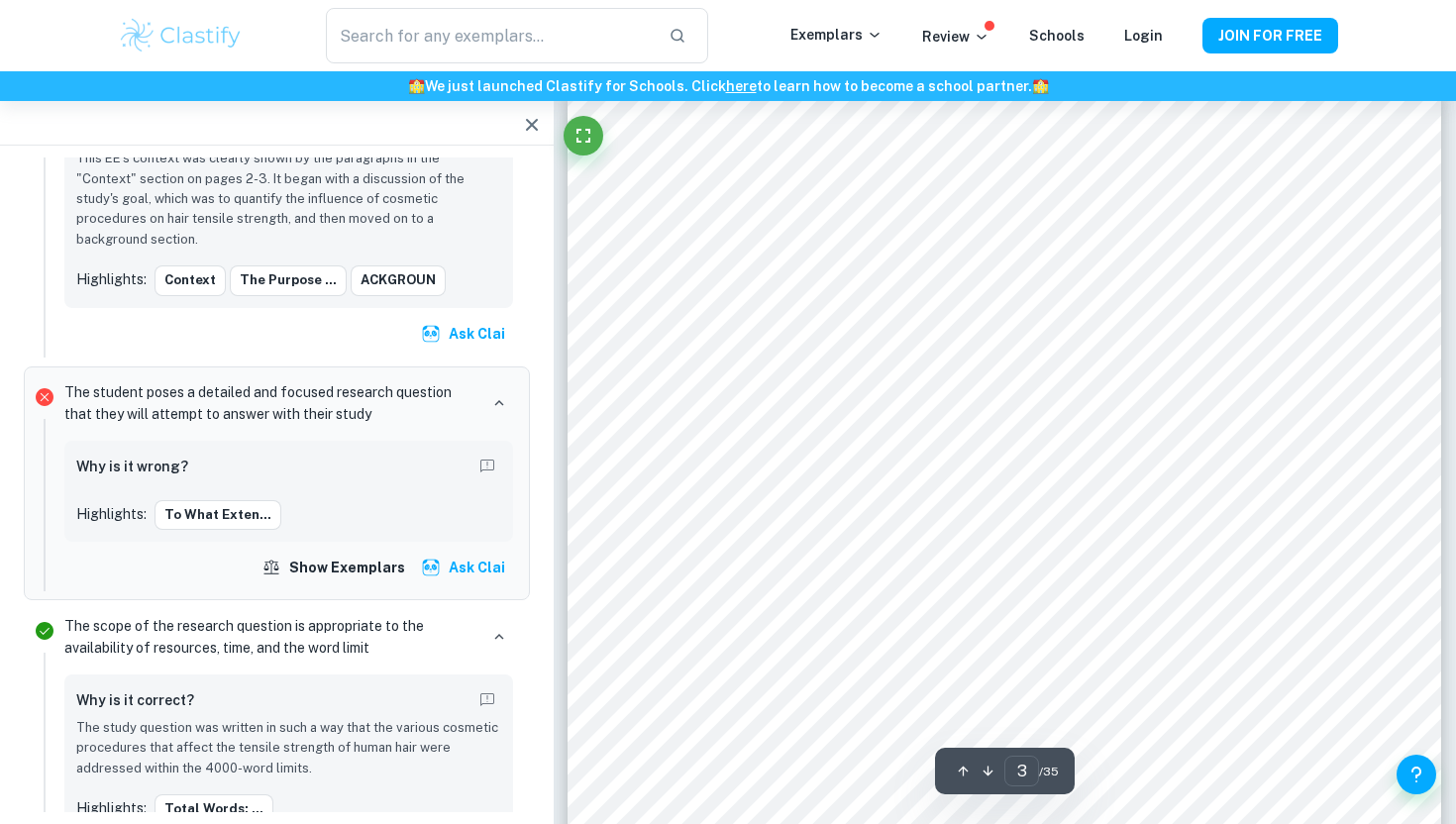 scroll, scrollTop: 2601, scrollLeft: 0, axis: vertical 